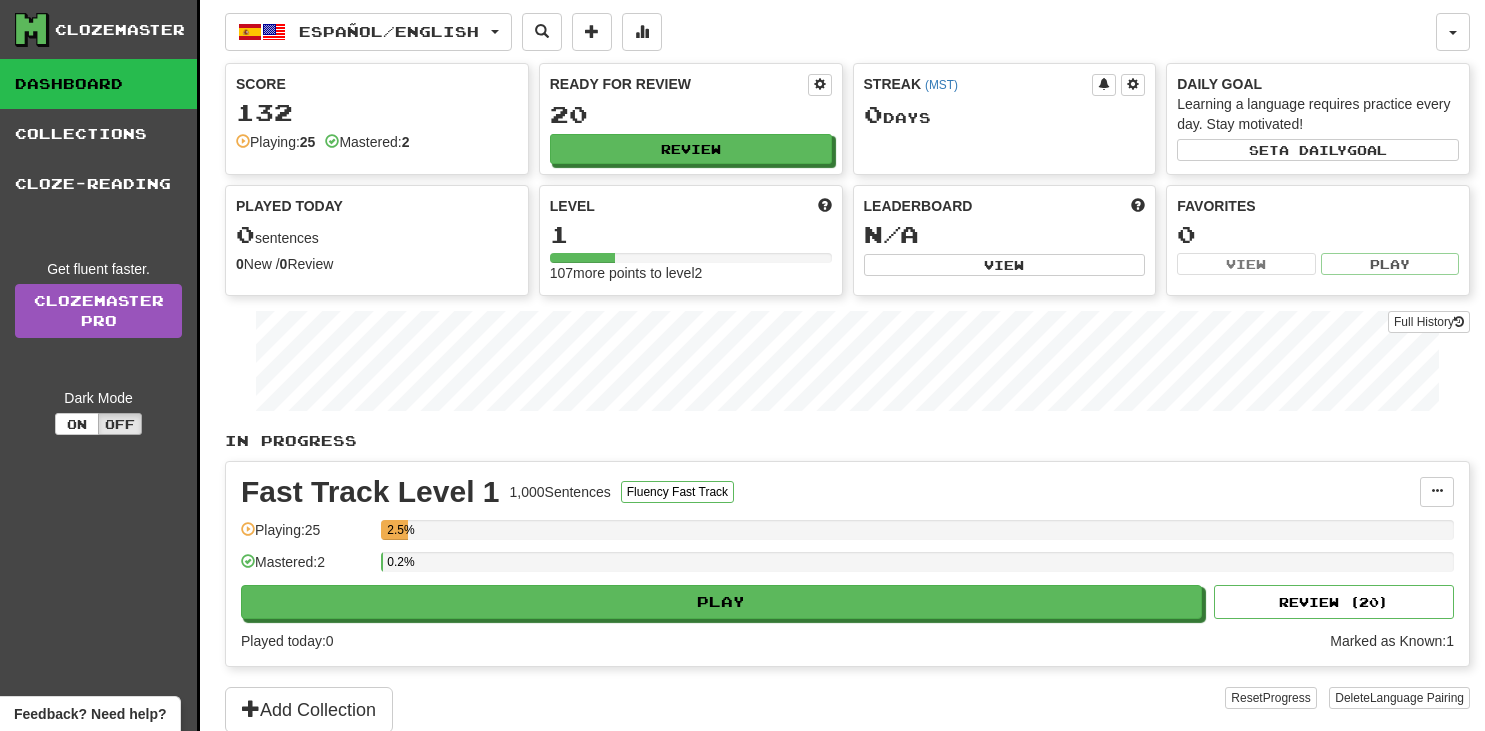 scroll, scrollTop: 0, scrollLeft: 0, axis: both 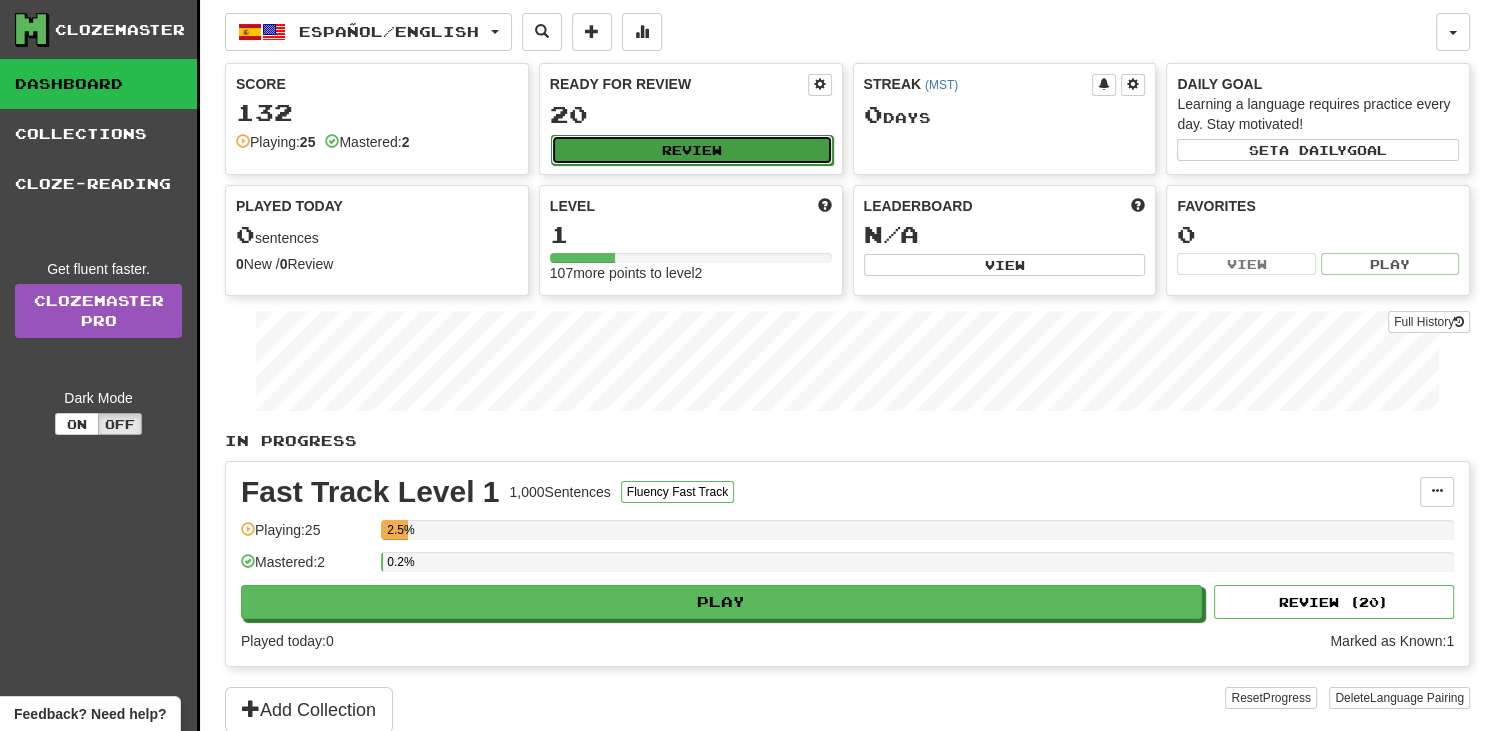 click on "Review" at bounding box center [692, 150] 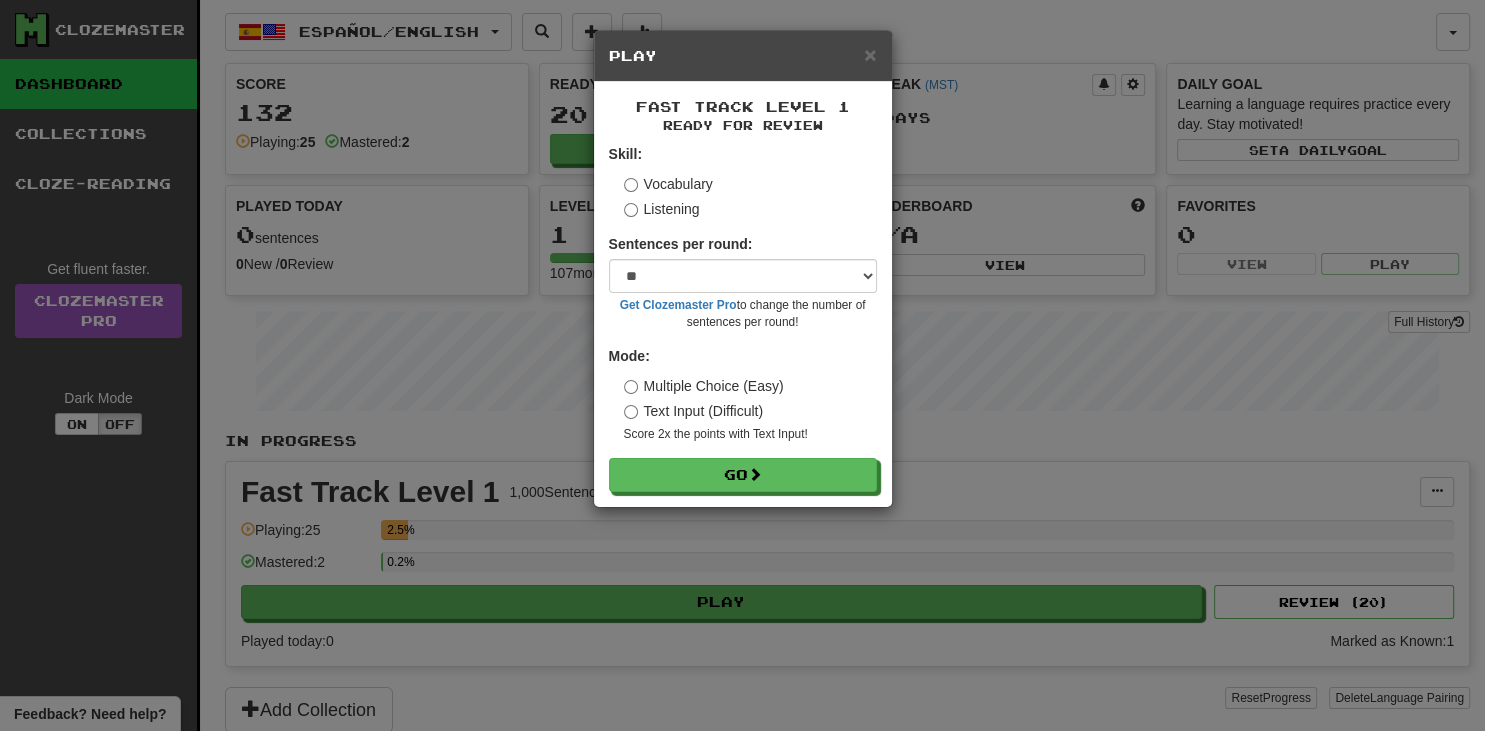click on "× Play Fast Track Level 1 Ready for Review Skill: Vocabulary Listening Sentences per round: * ** ** ** ** ** *** ******** Get Clozemaster Pro  to change the number of sentences per round! Mode: Multiple Choice (Easy) Text Input (Difficult) Score 2x the points with Text Input ! Go" at bounding box center (742, 365) 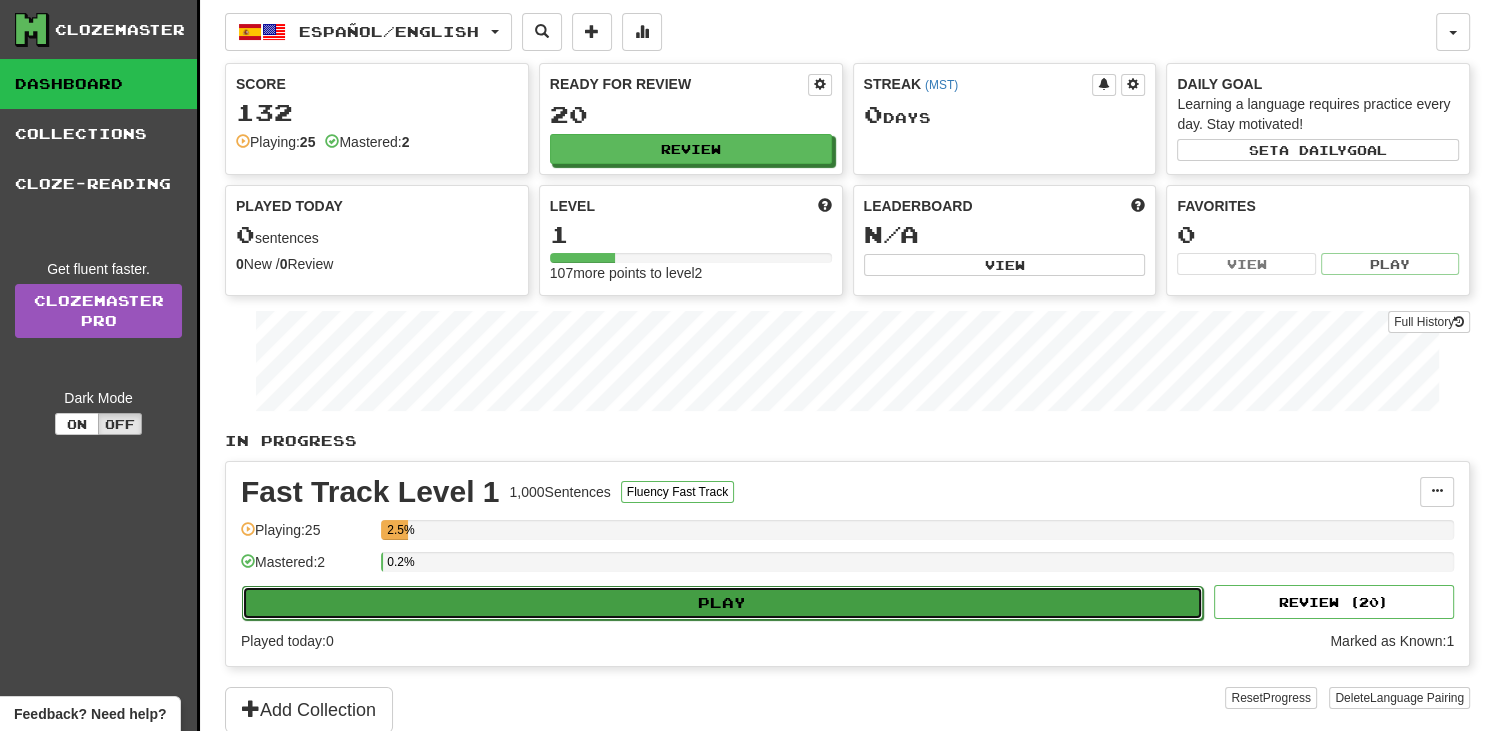 click on "Play" at bounding box center [722, 603] 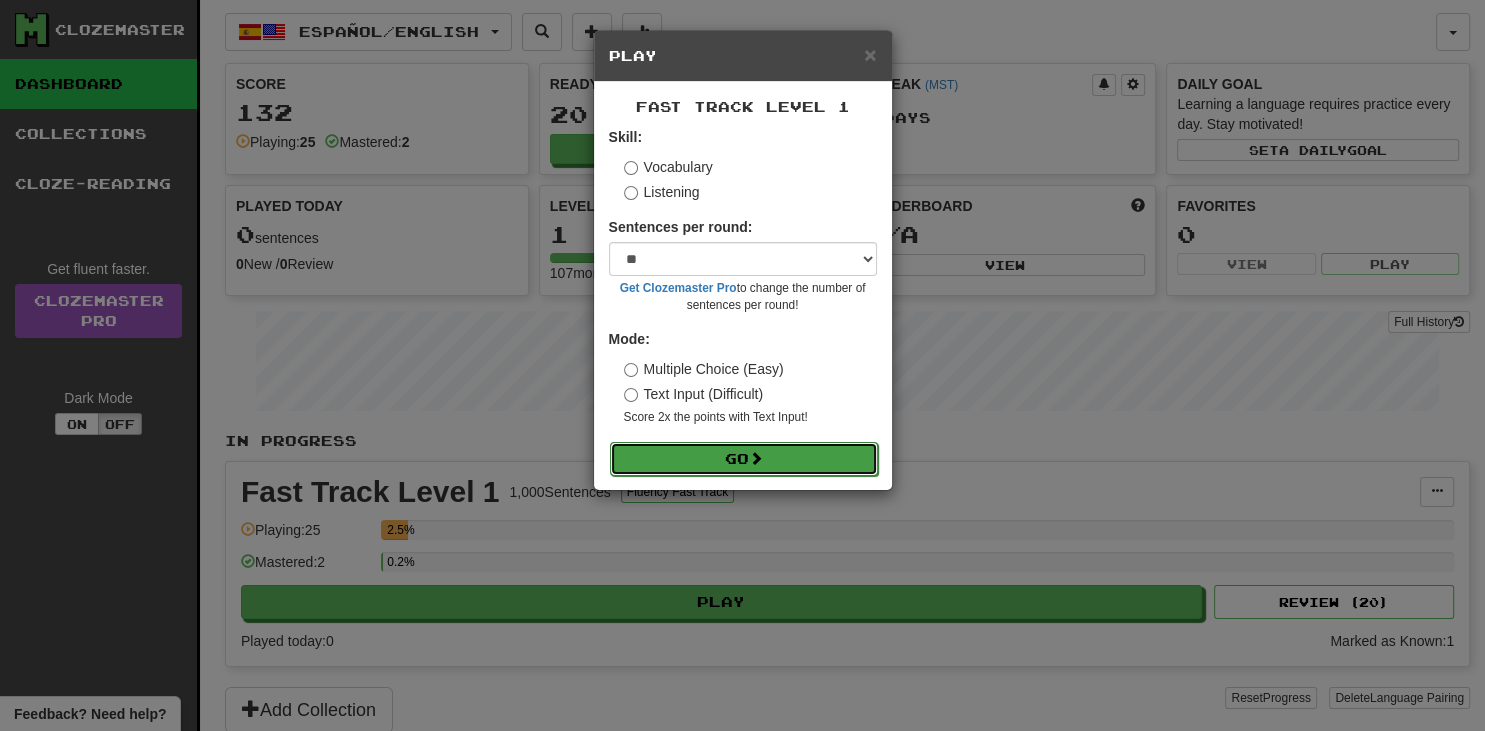click on "Go" at bounding box center (744, 459) 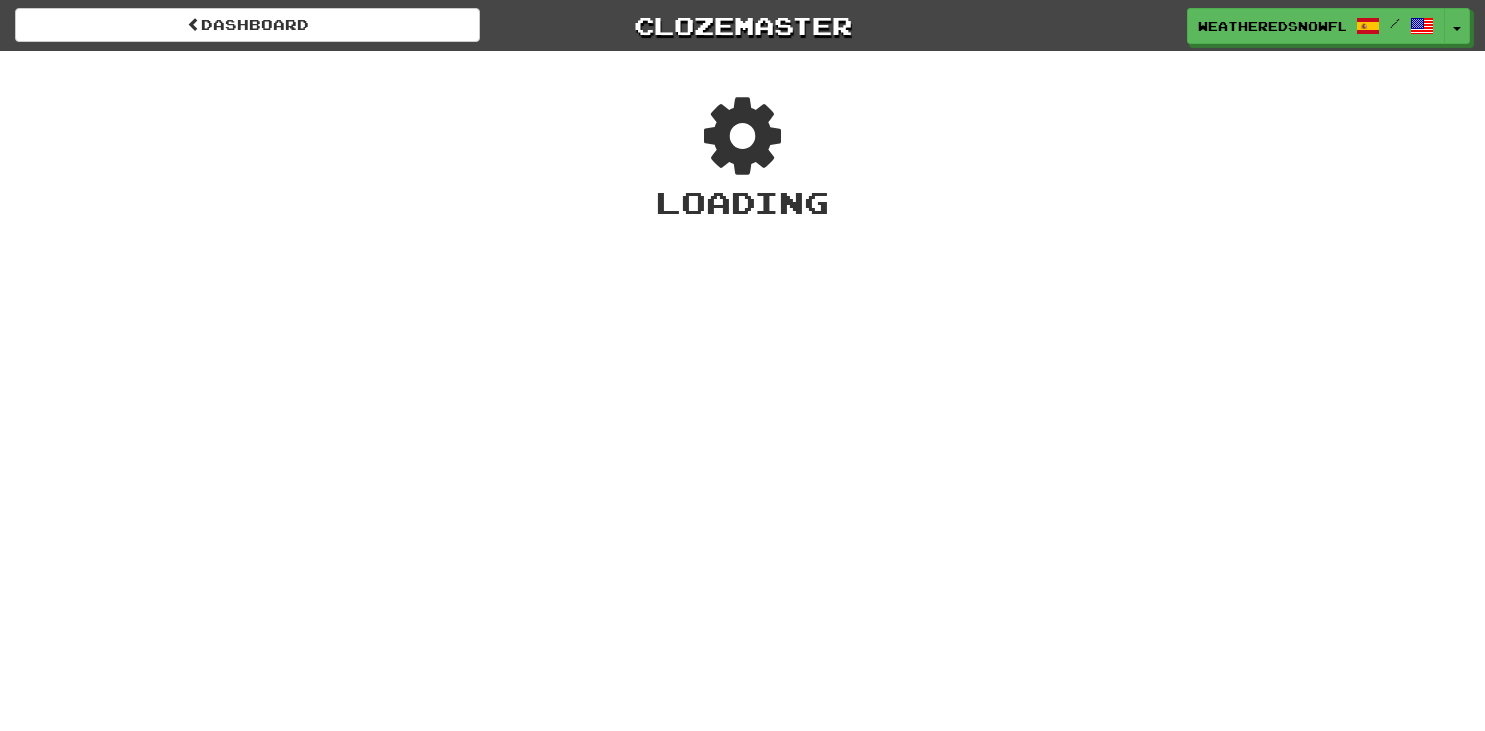 scroll, scrollTop: 0, scrollLeft: 0, axis: both 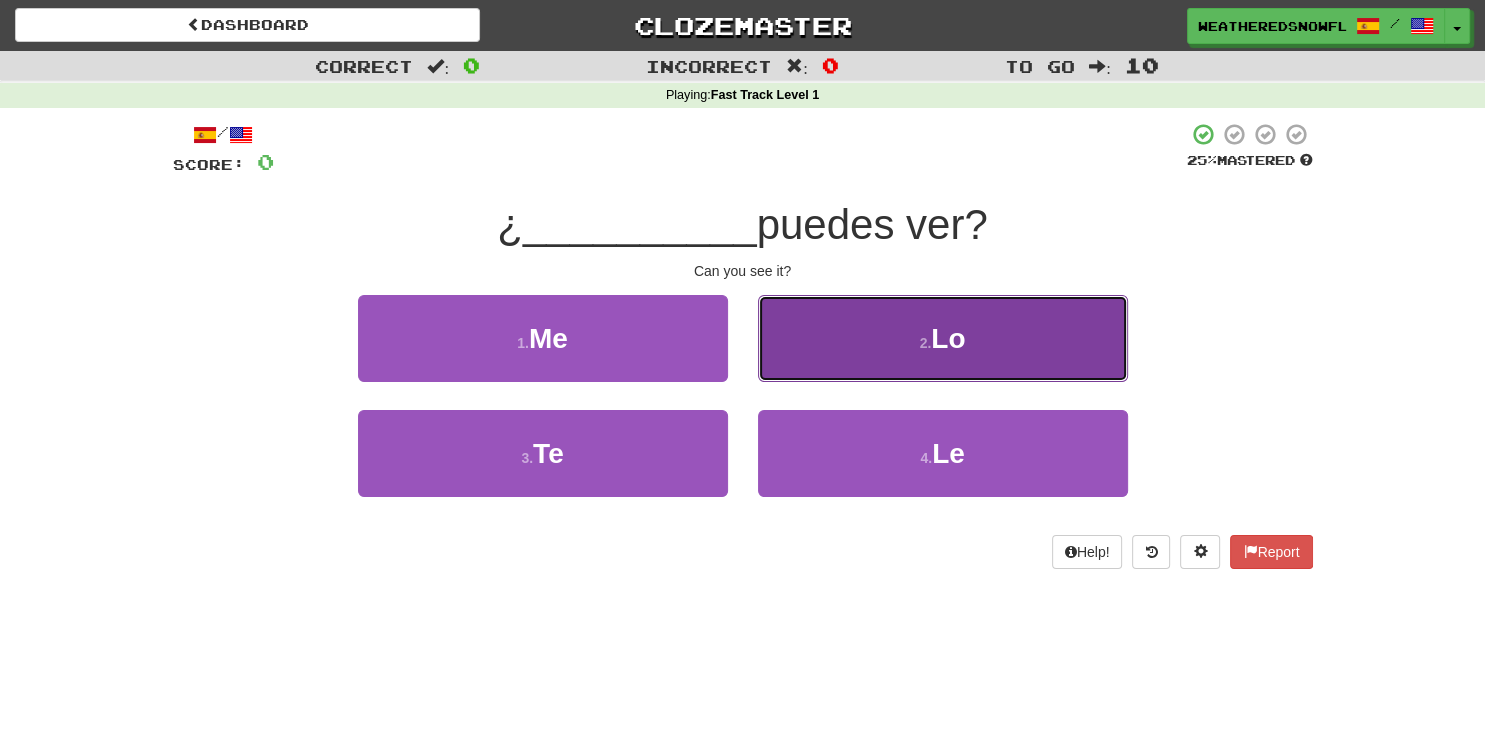 click on "2 .  Lo" at bounding box center [943, 338] 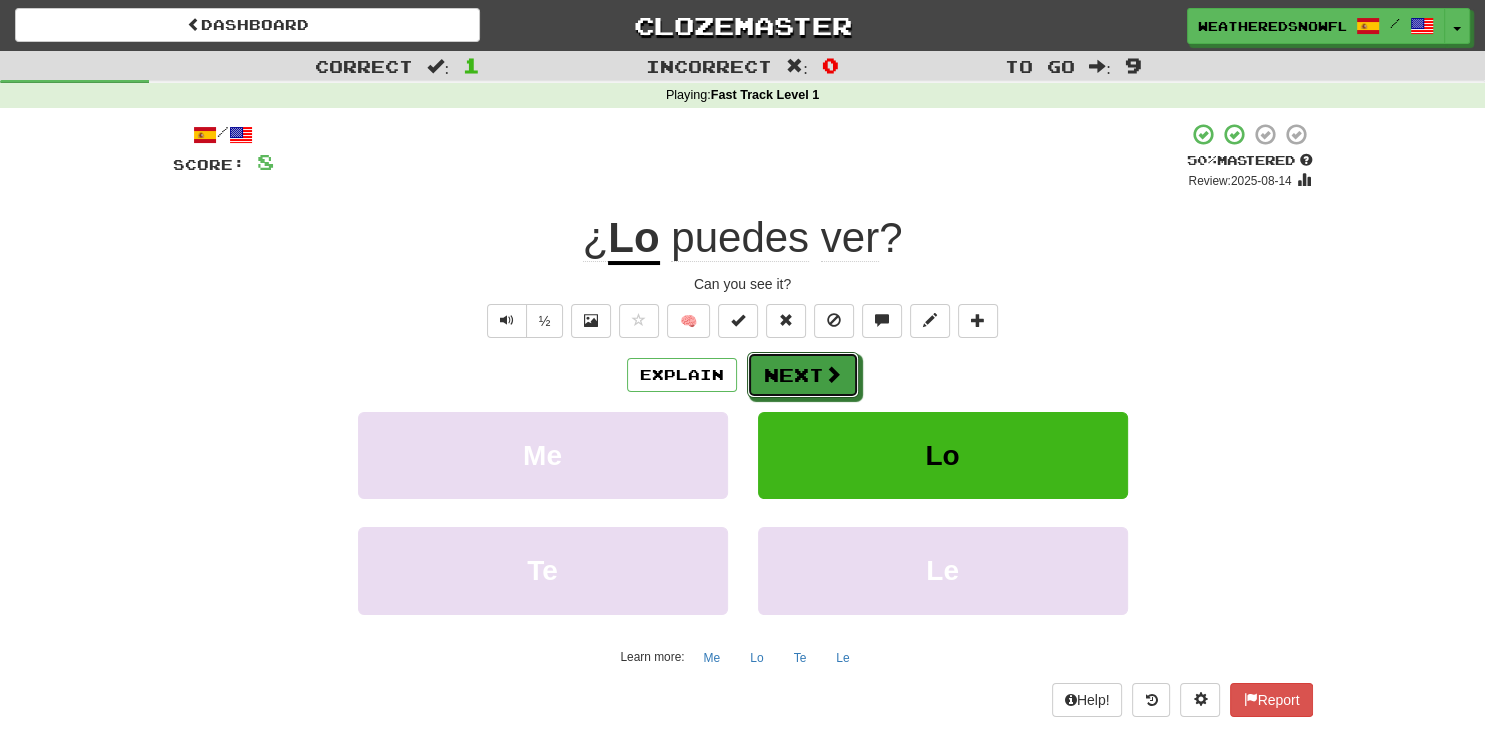click on "Next" at bounding box center (803, 375) 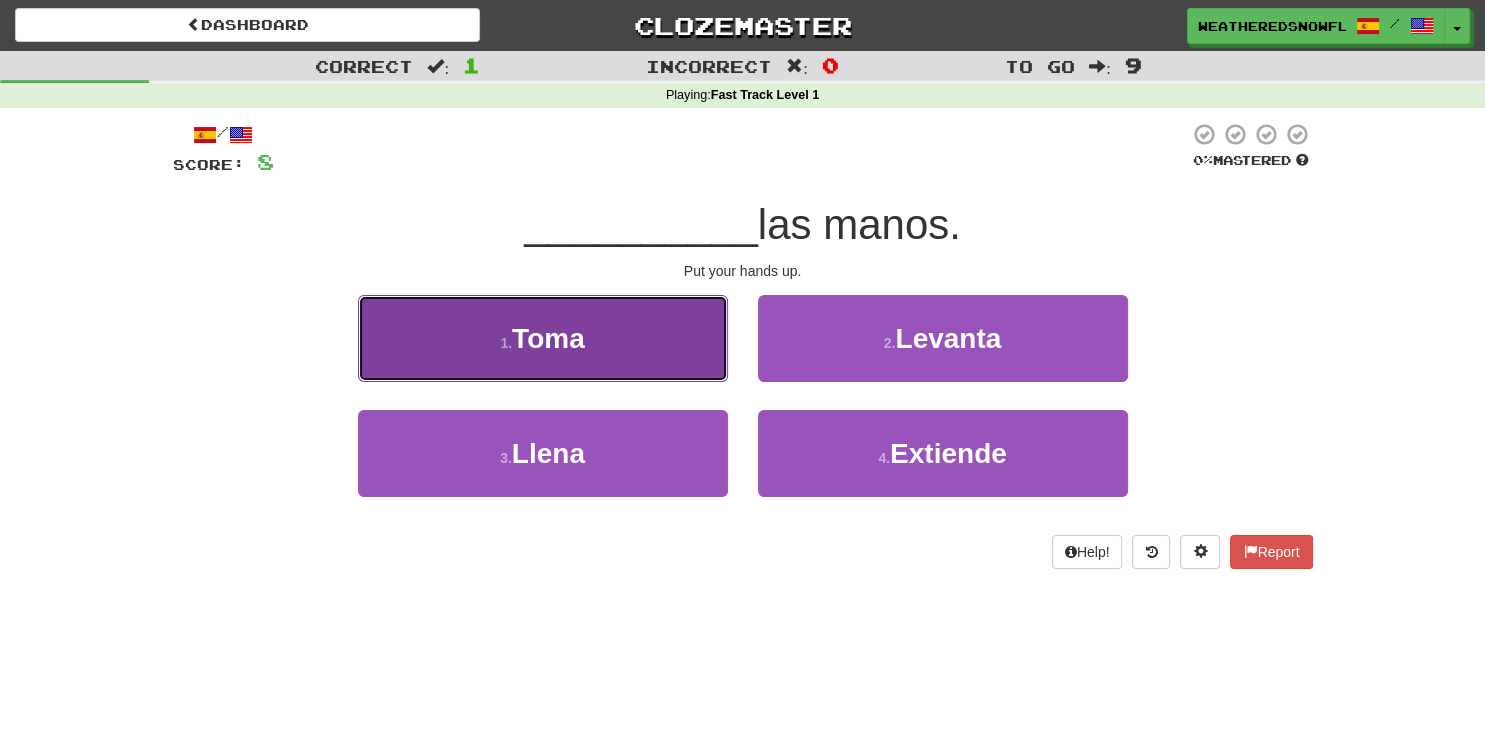 click on "1 . Toma" at bounding box center [543, 338] 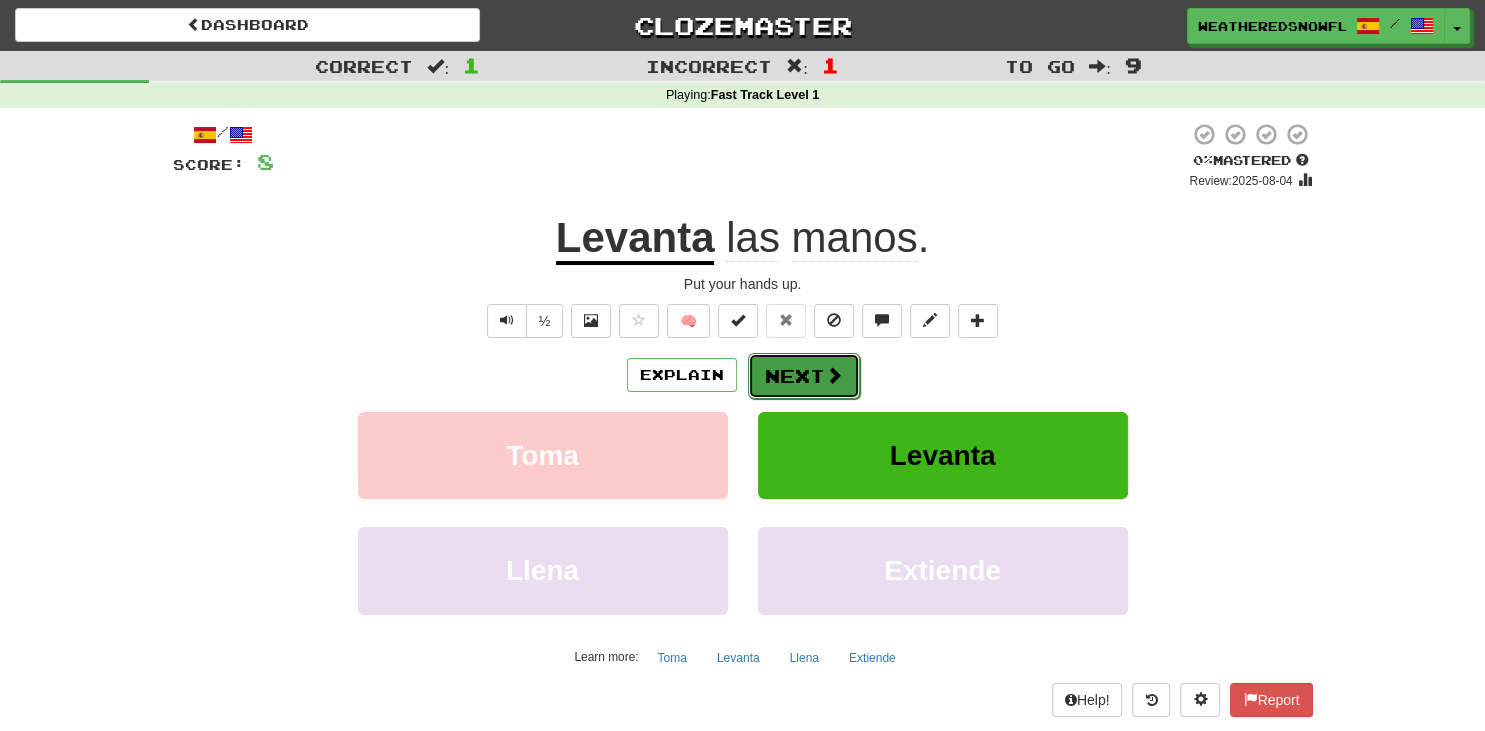 click on "Next" at bounding box center [804, 376] 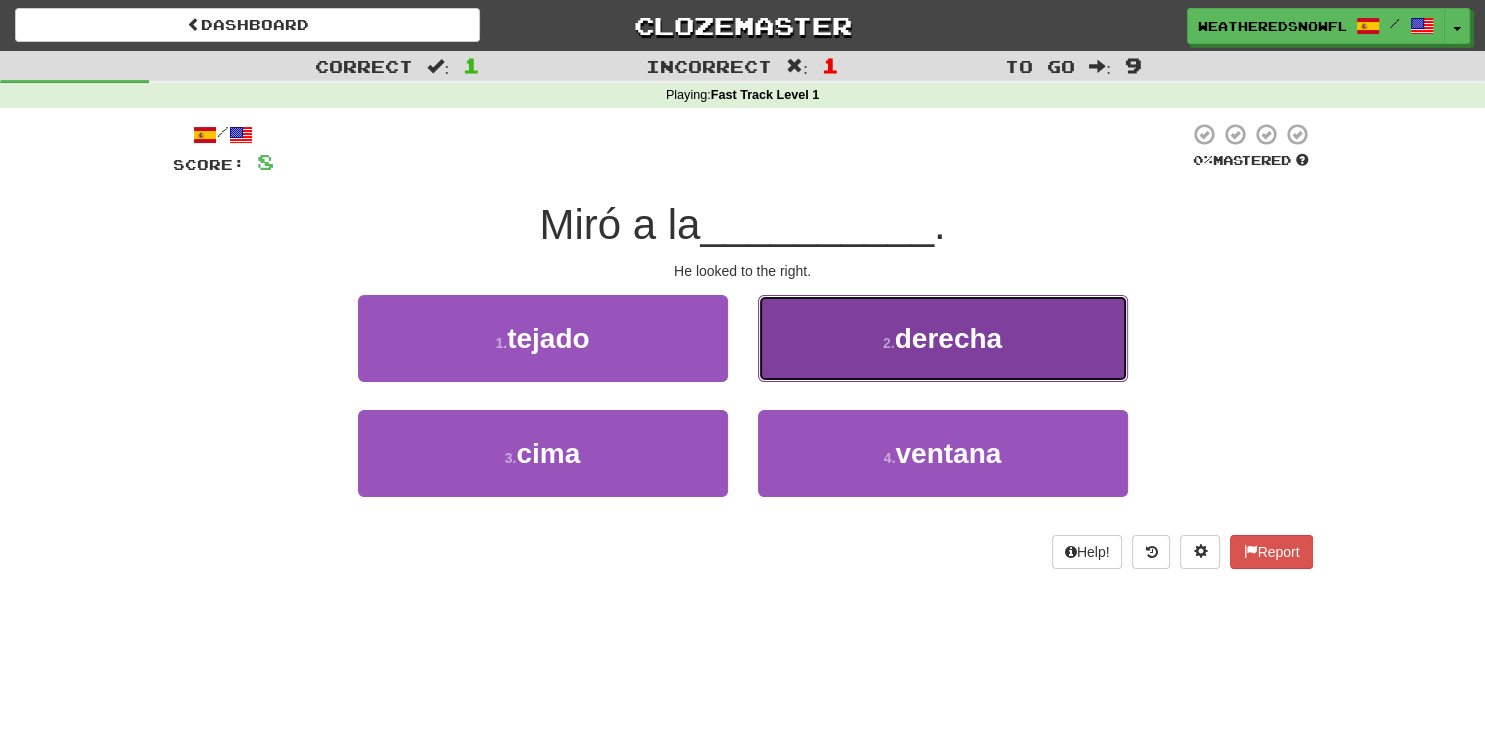 click on "2 .  derecha" at bounding box center (943, 338) 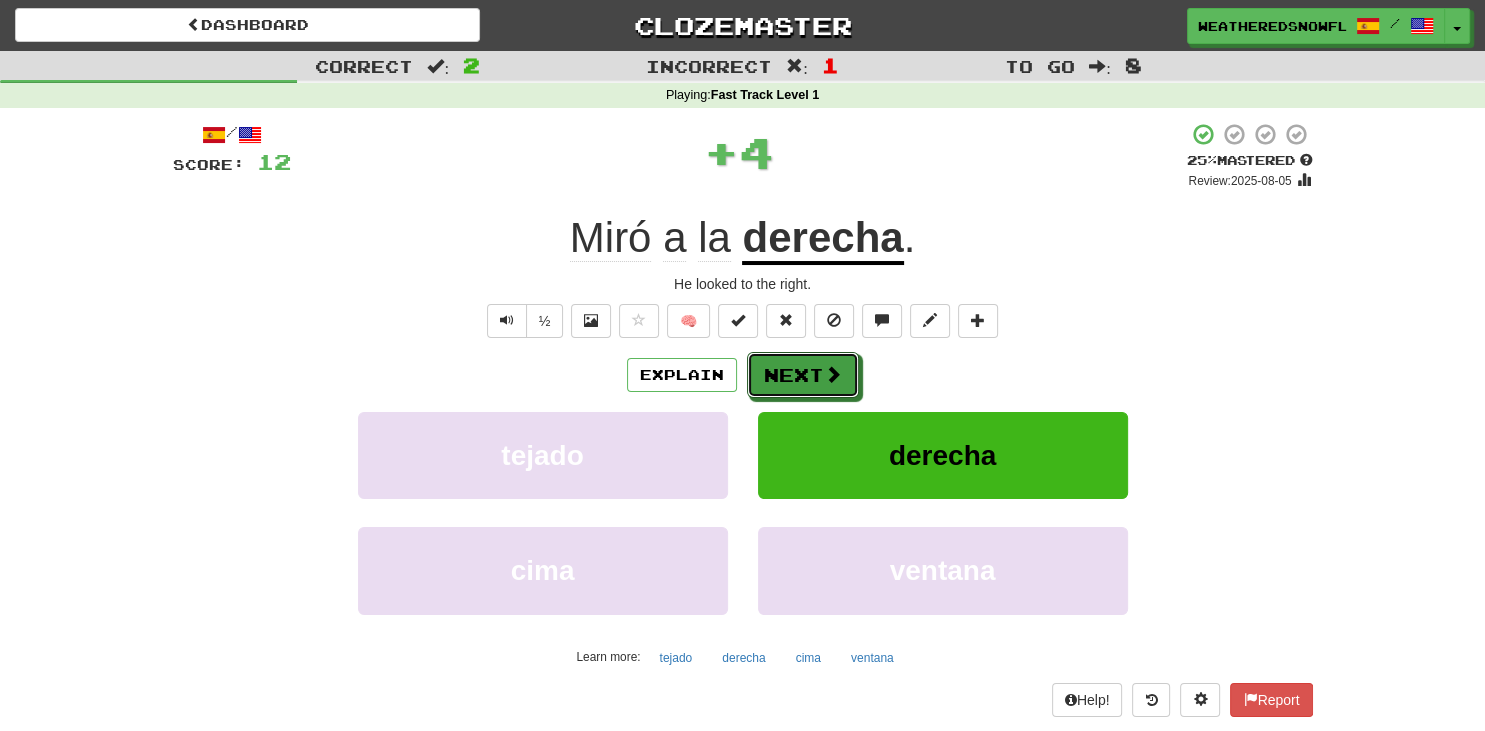 click on "Next" at bounding box center (803, 375) 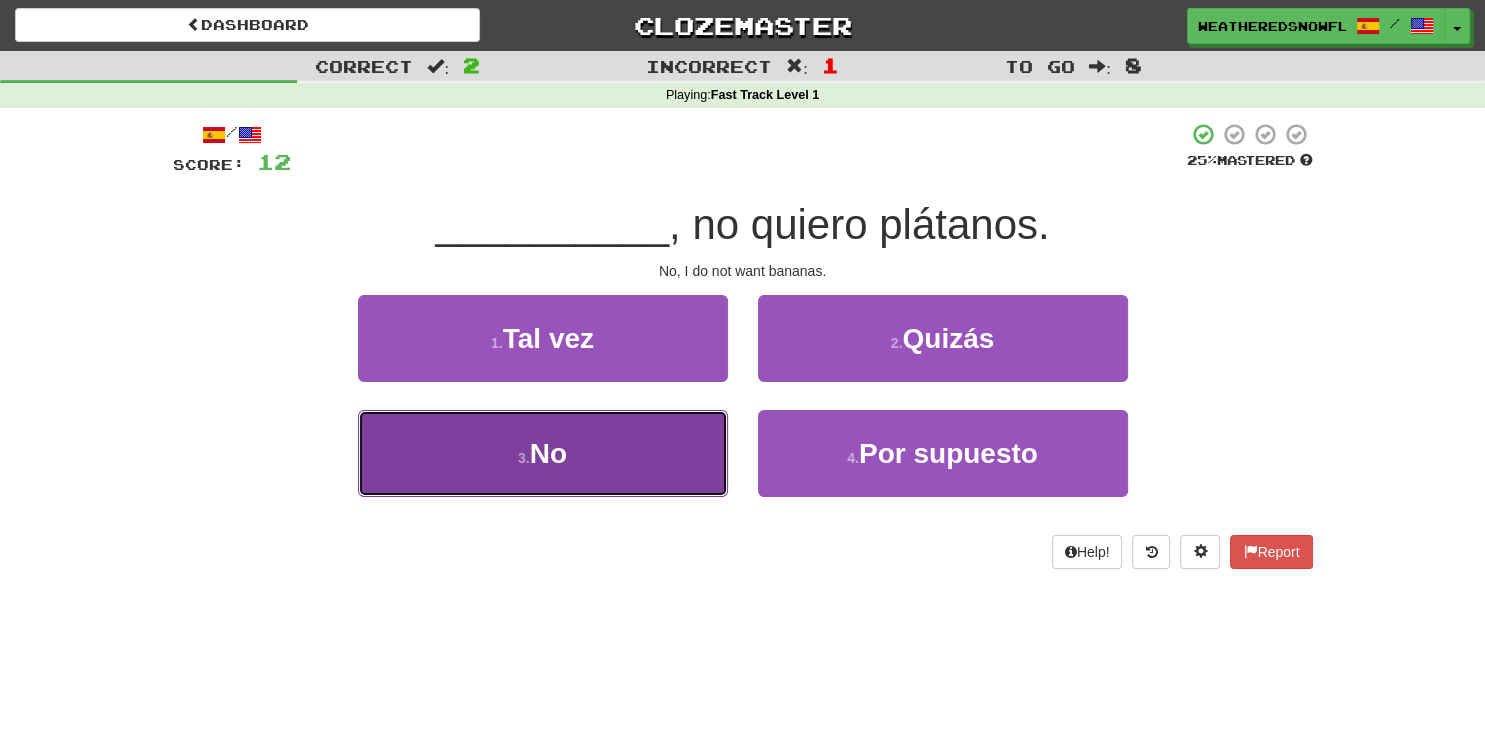 click on "3 .  No" at bounding box center [543, 453] 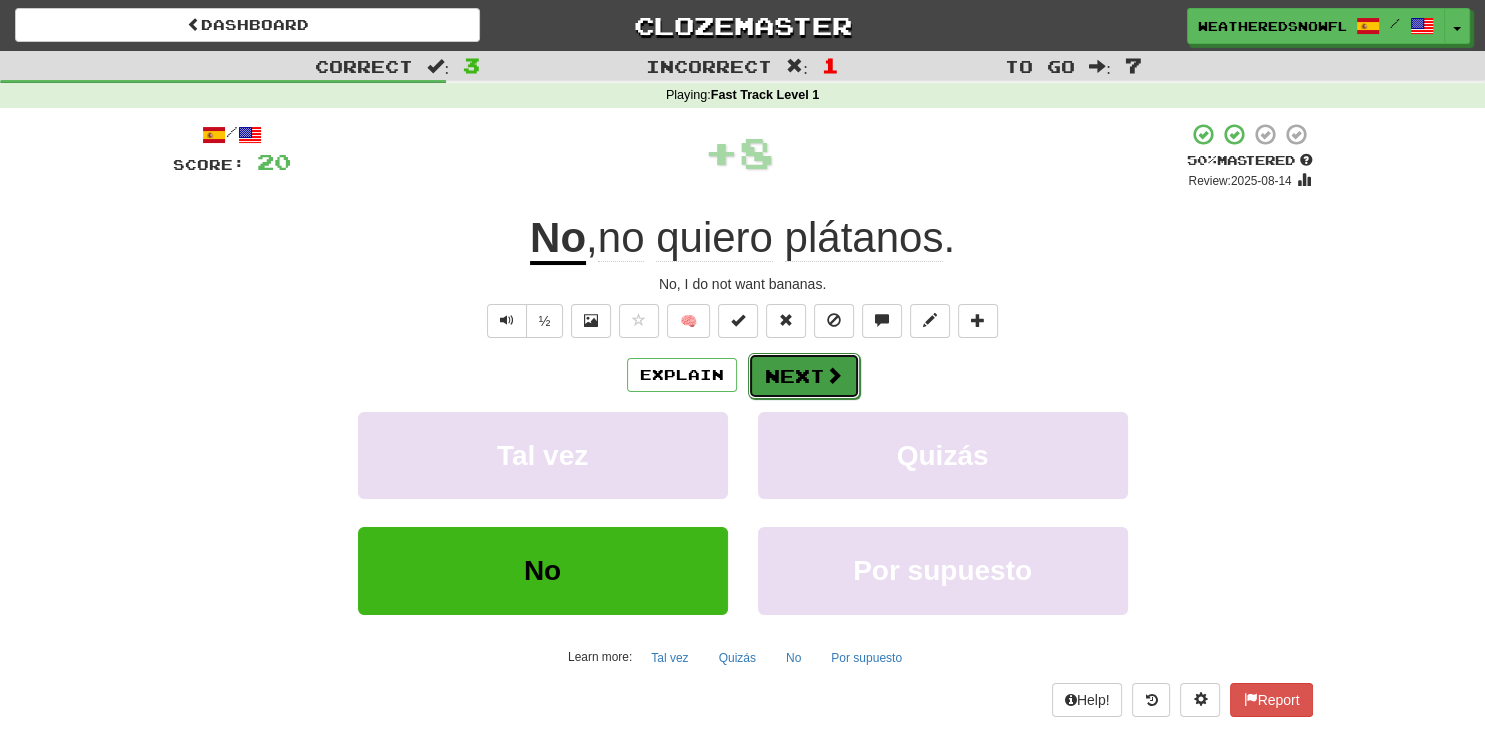 click on "Next" at bounding box center [804, 376] 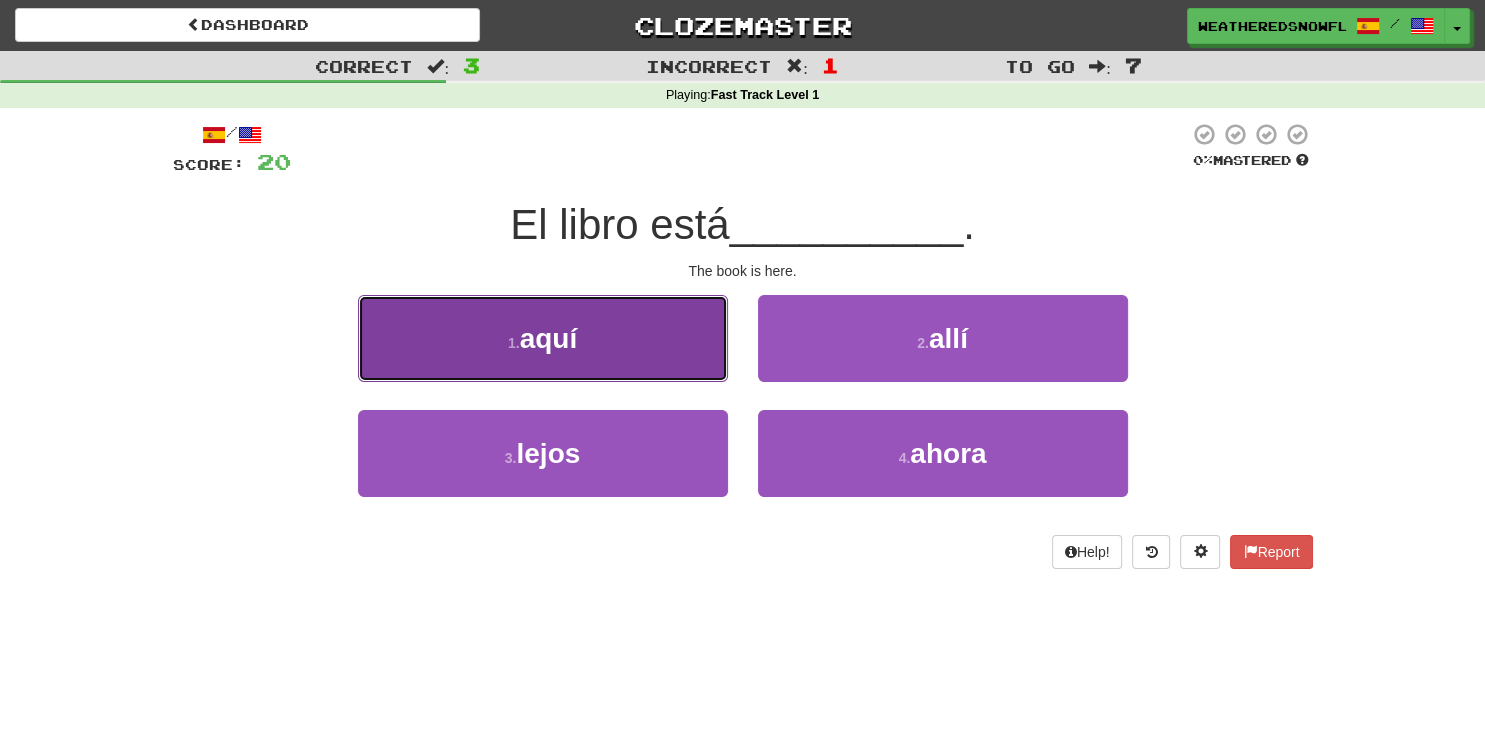click on "1 .  aquí" at bounding box center [543, 338] 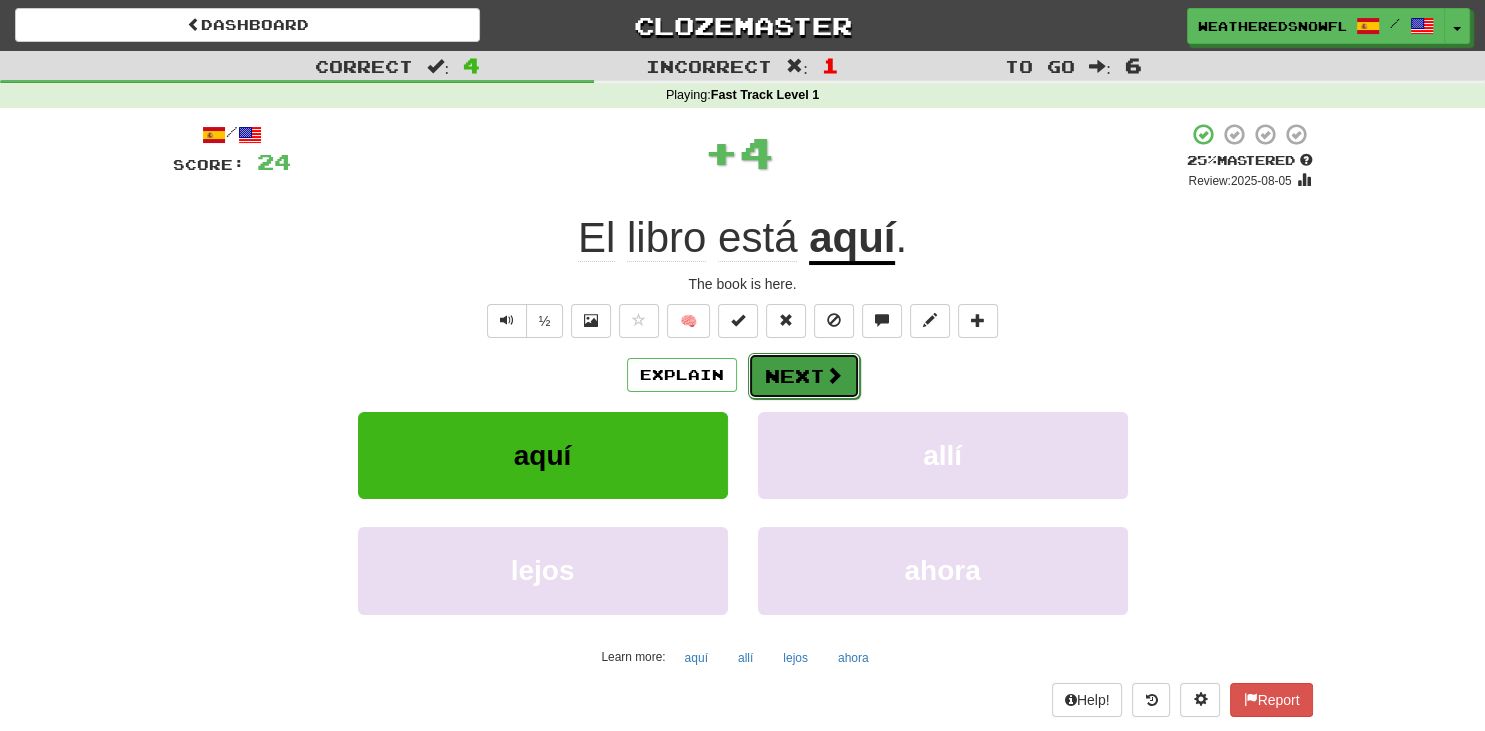 click on "Next" at bounding box center (804, 376) 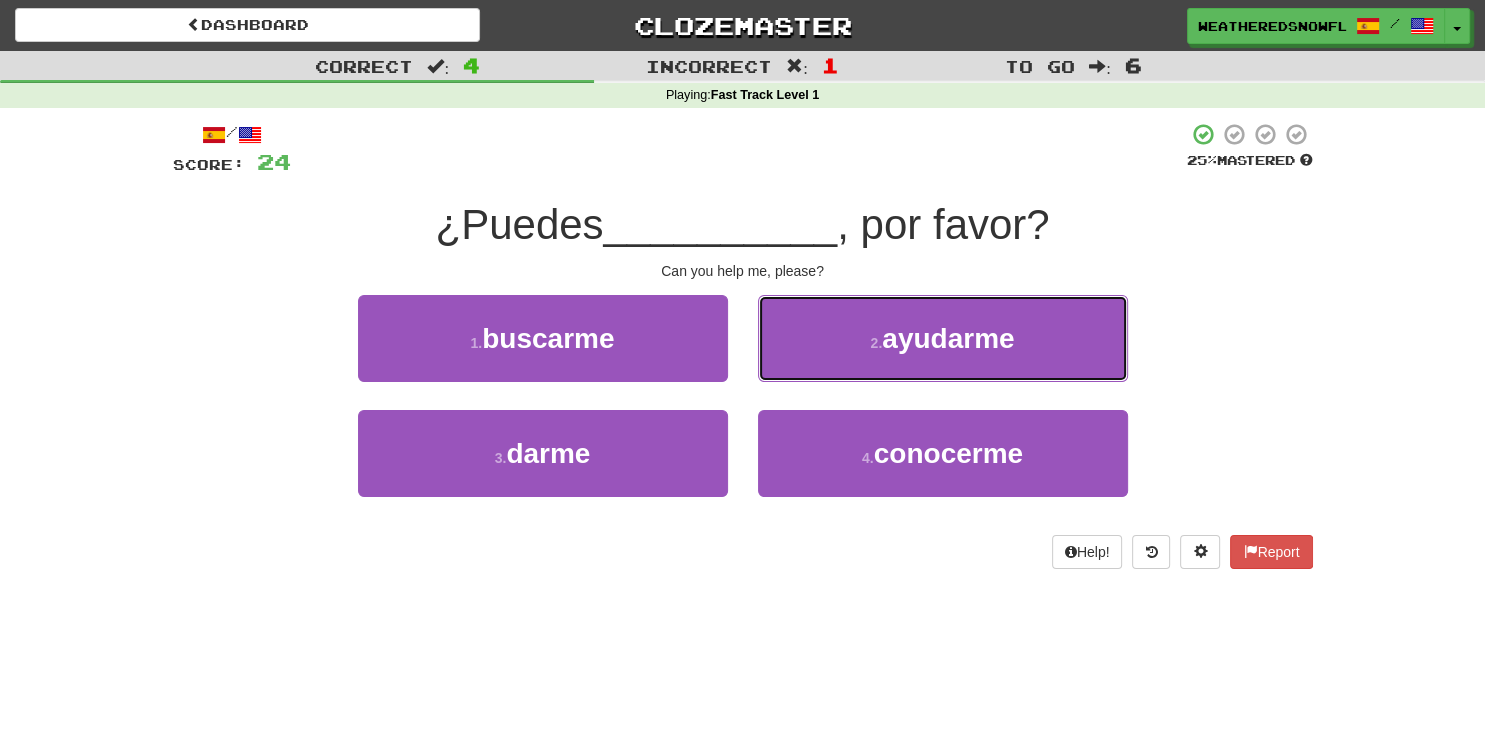 click on "2 .  ayudarme" at bounding box center [943, 338] 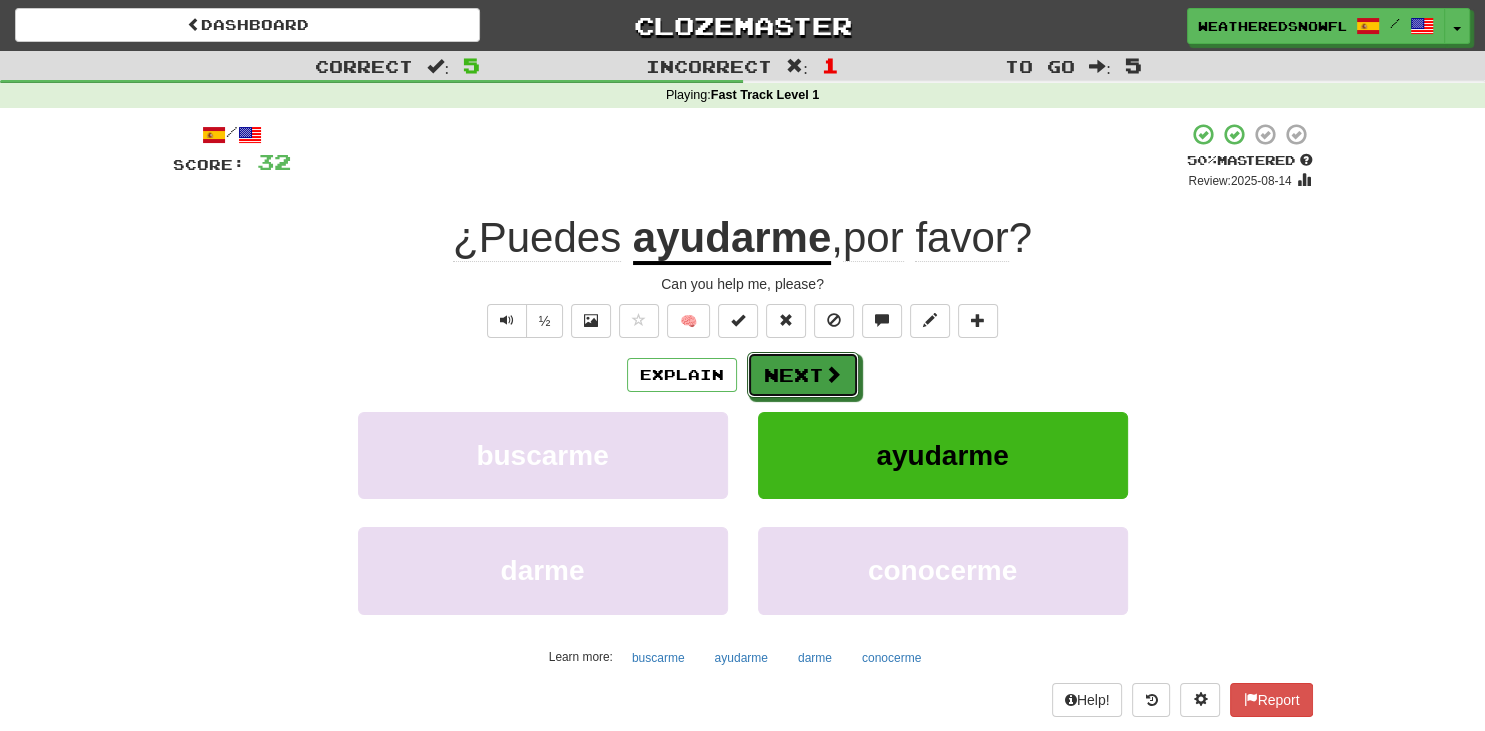 click on "Next" at bounding box center [803, 375] 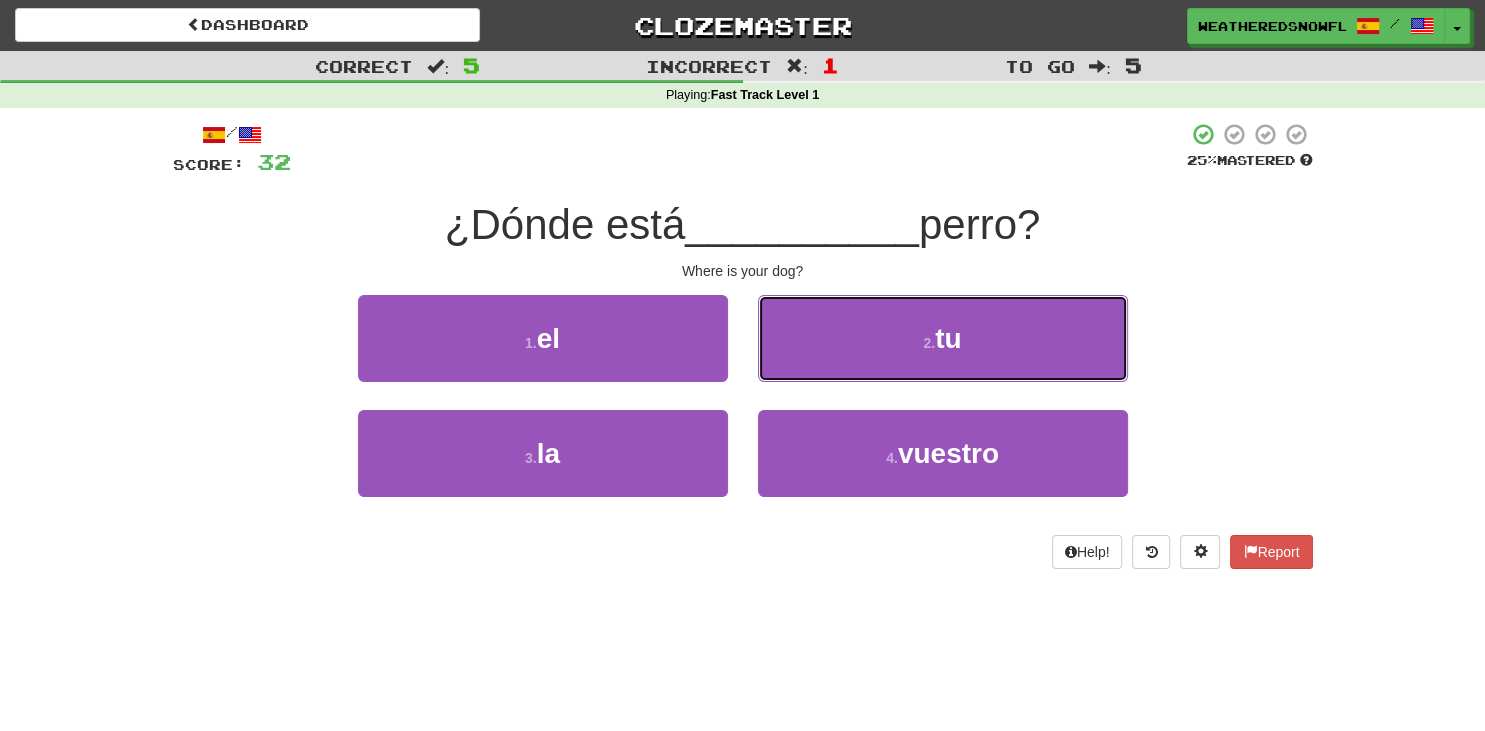 click on "2 .  tu" at bounding box center [943, 338] 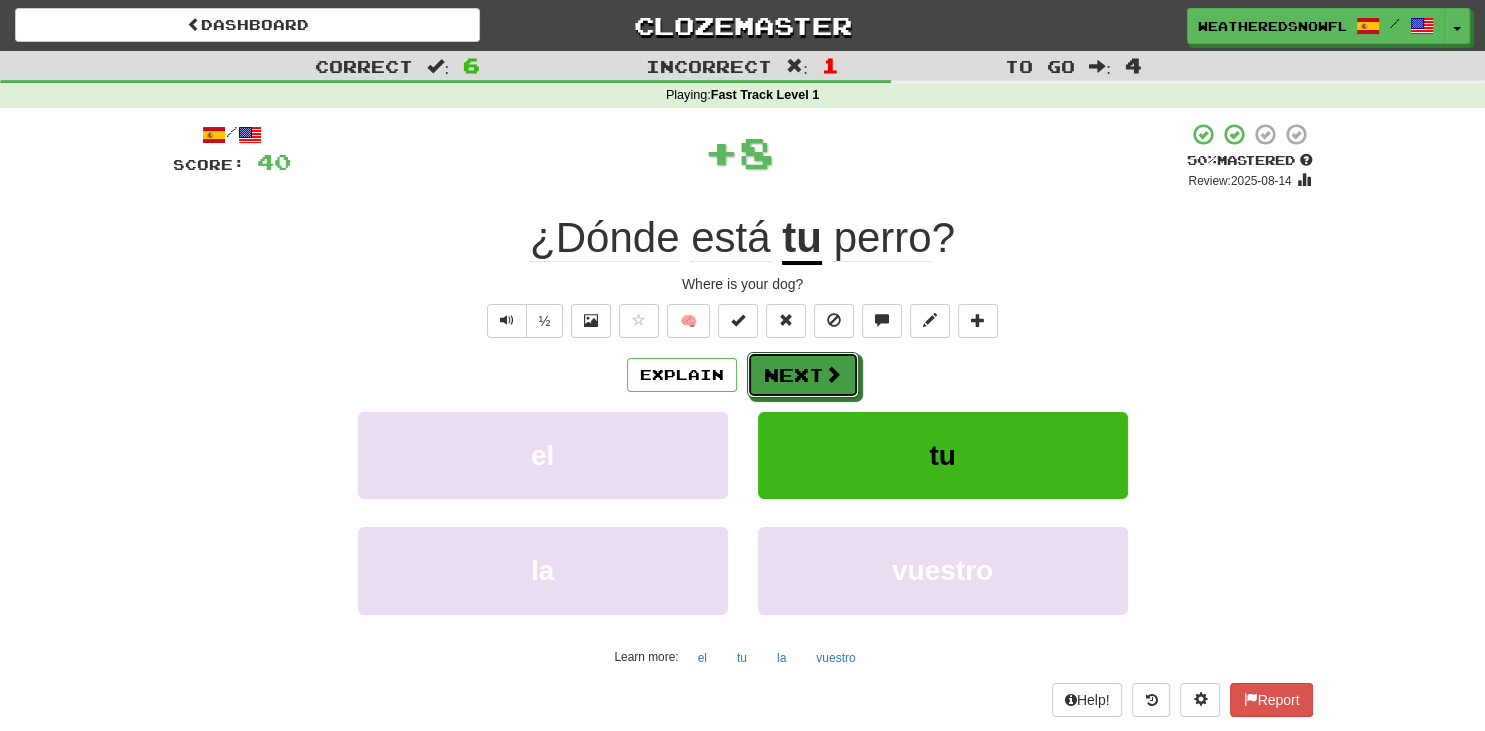 click on "Next" at bounding box center (803, 375) 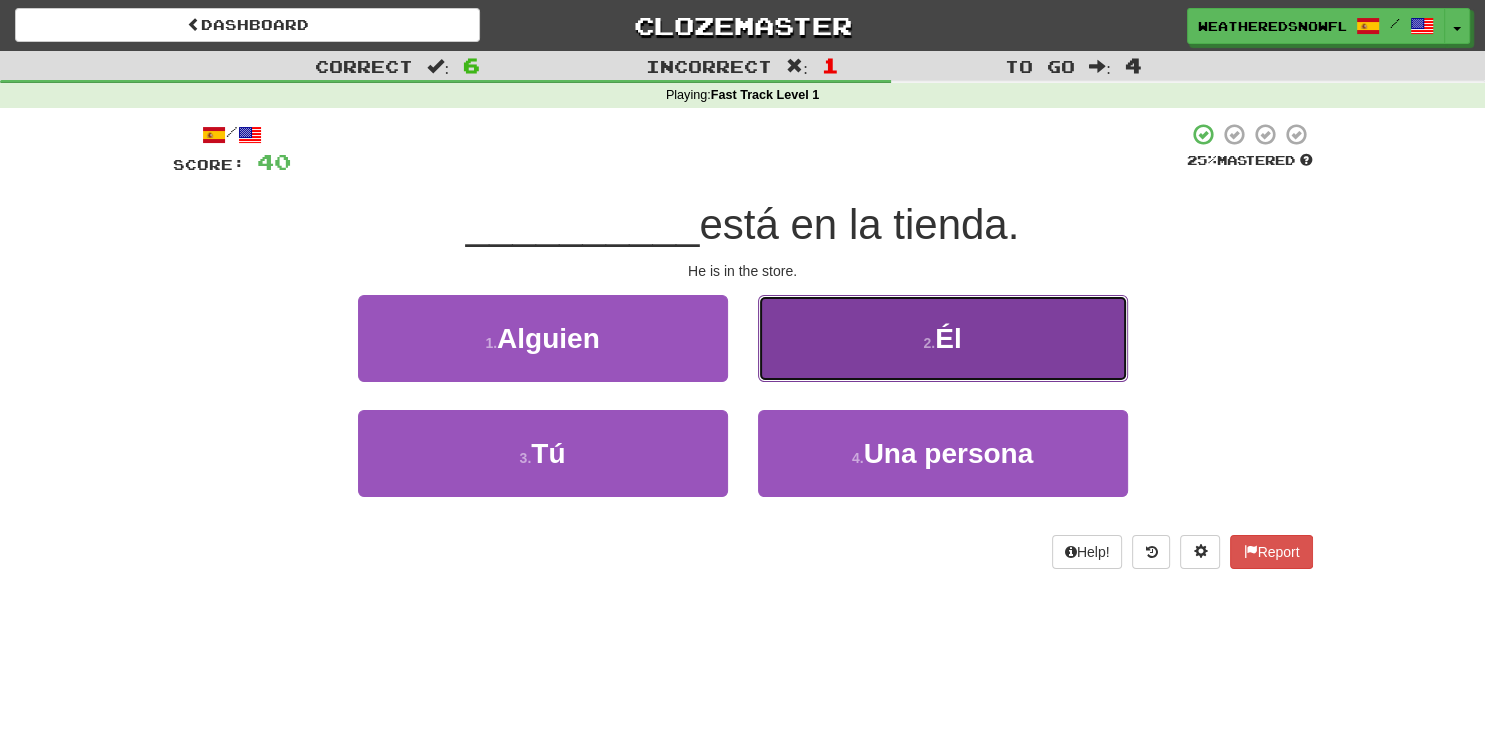 click on "2 .  Él" at bounding box center (943, 338) 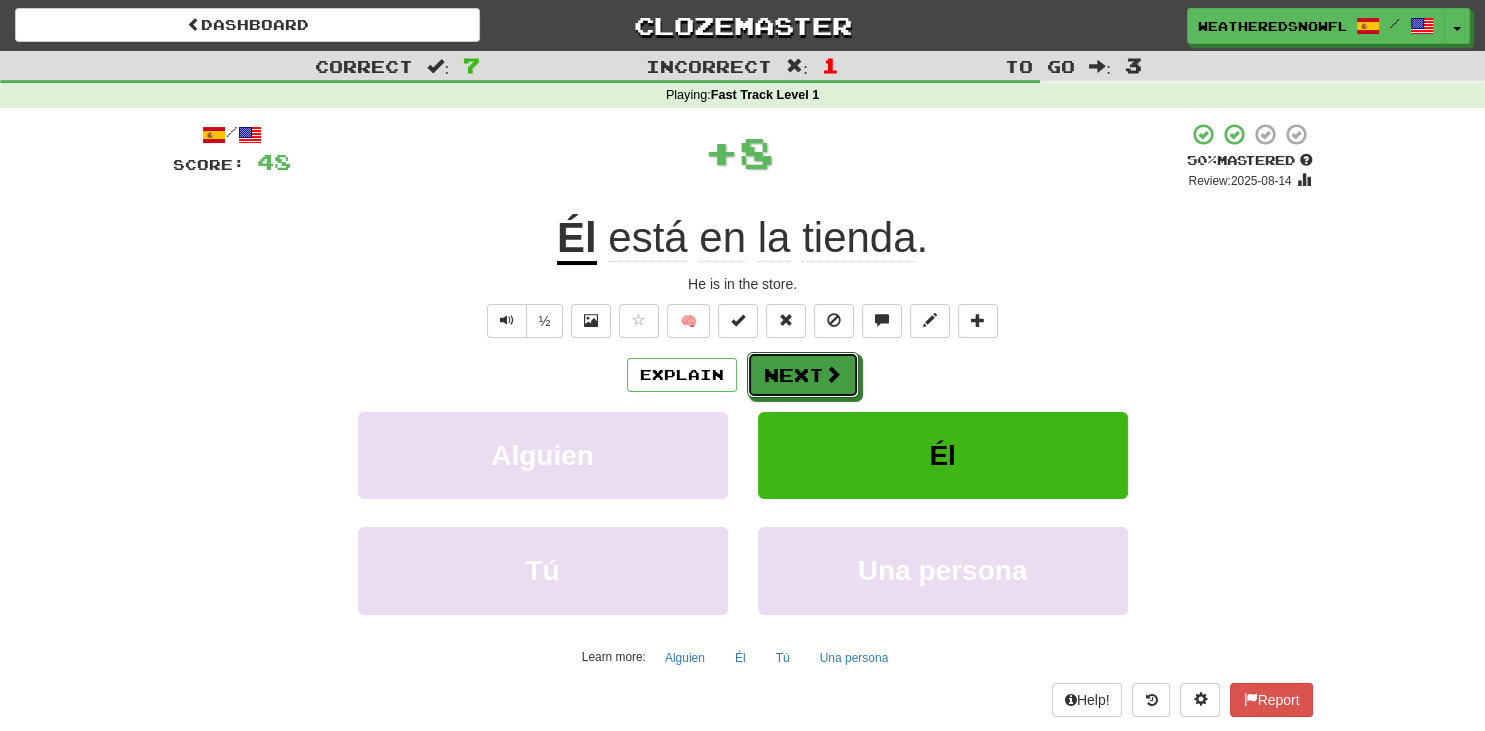 click on "Next" at bounding box center [803, 375] 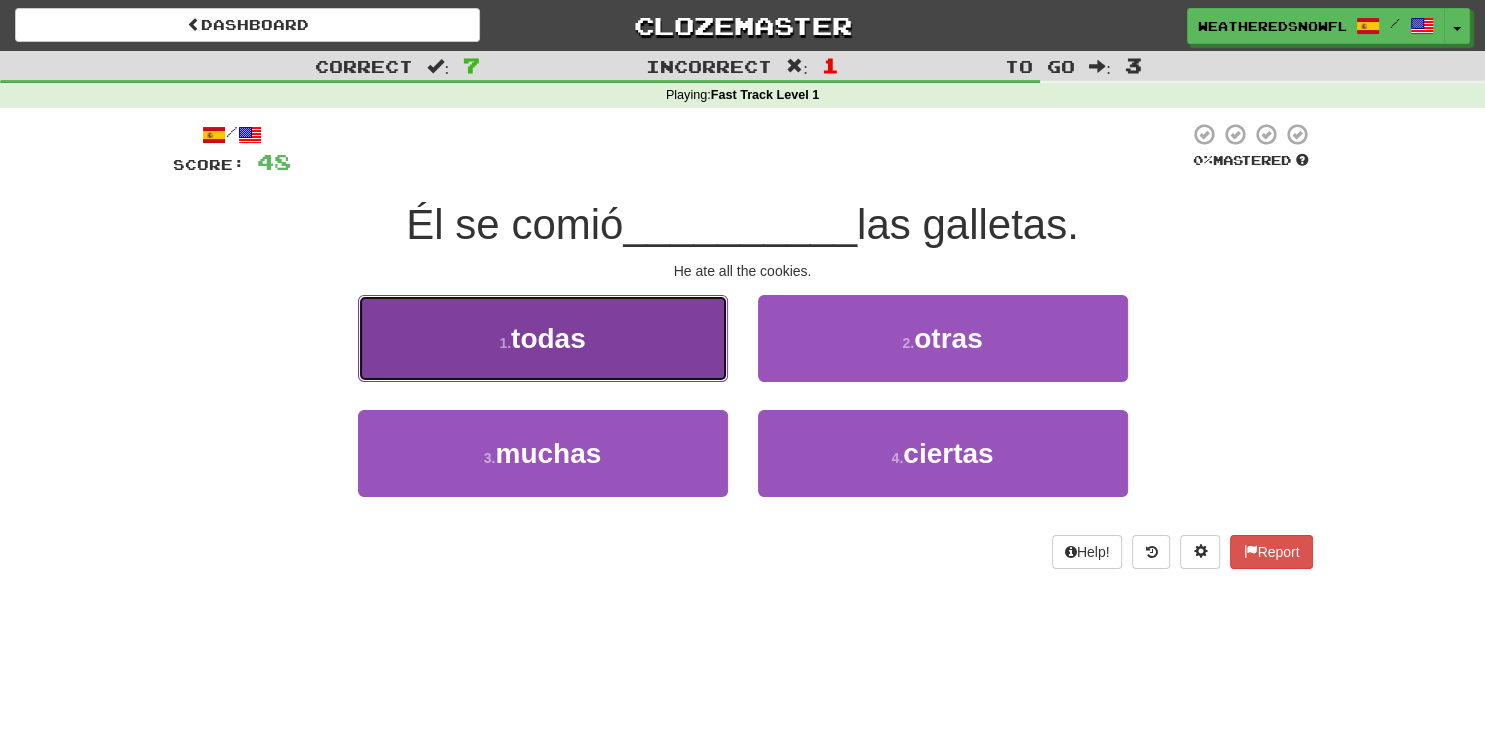 click on "1 .  todas" at bounding box center (543, 338) 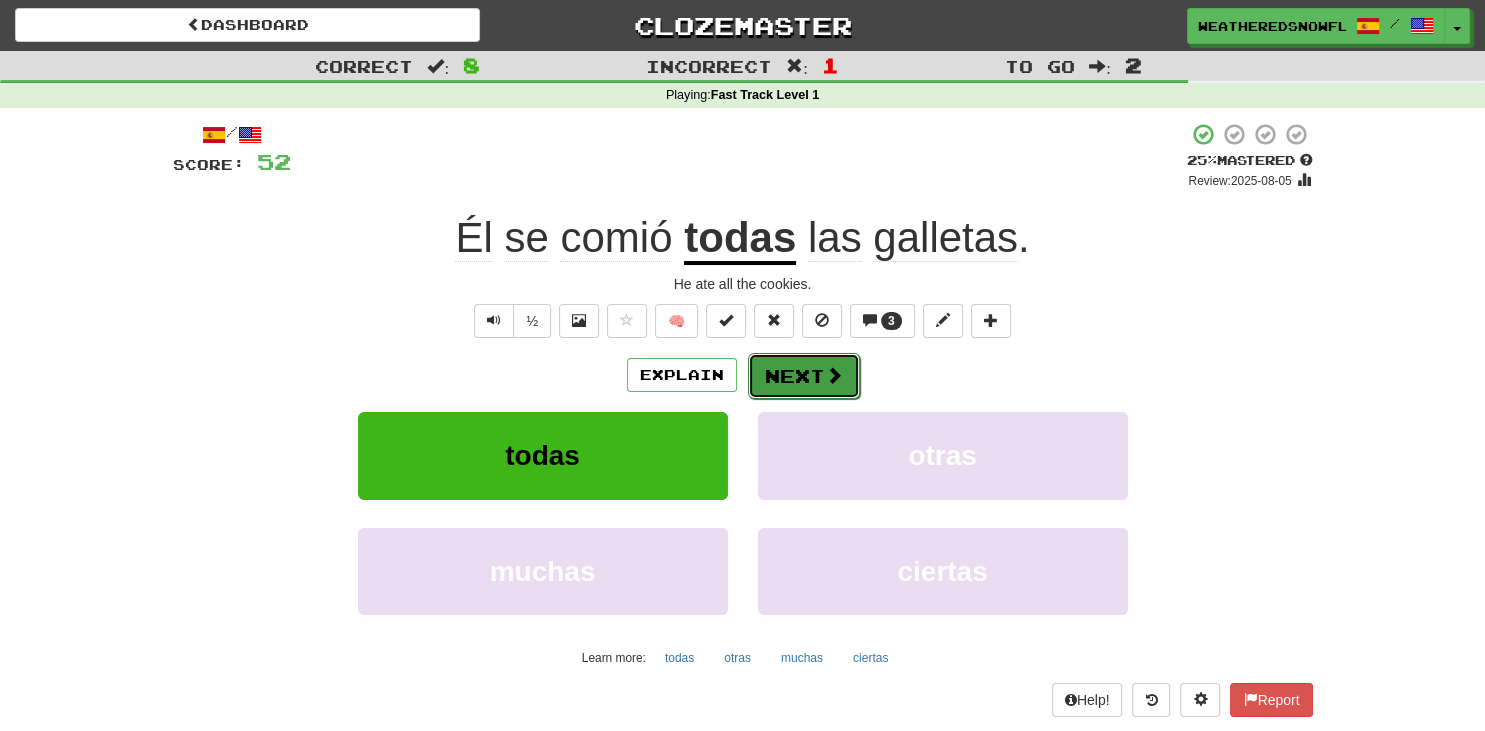 click on "Next" at bounding box center (804, 376) 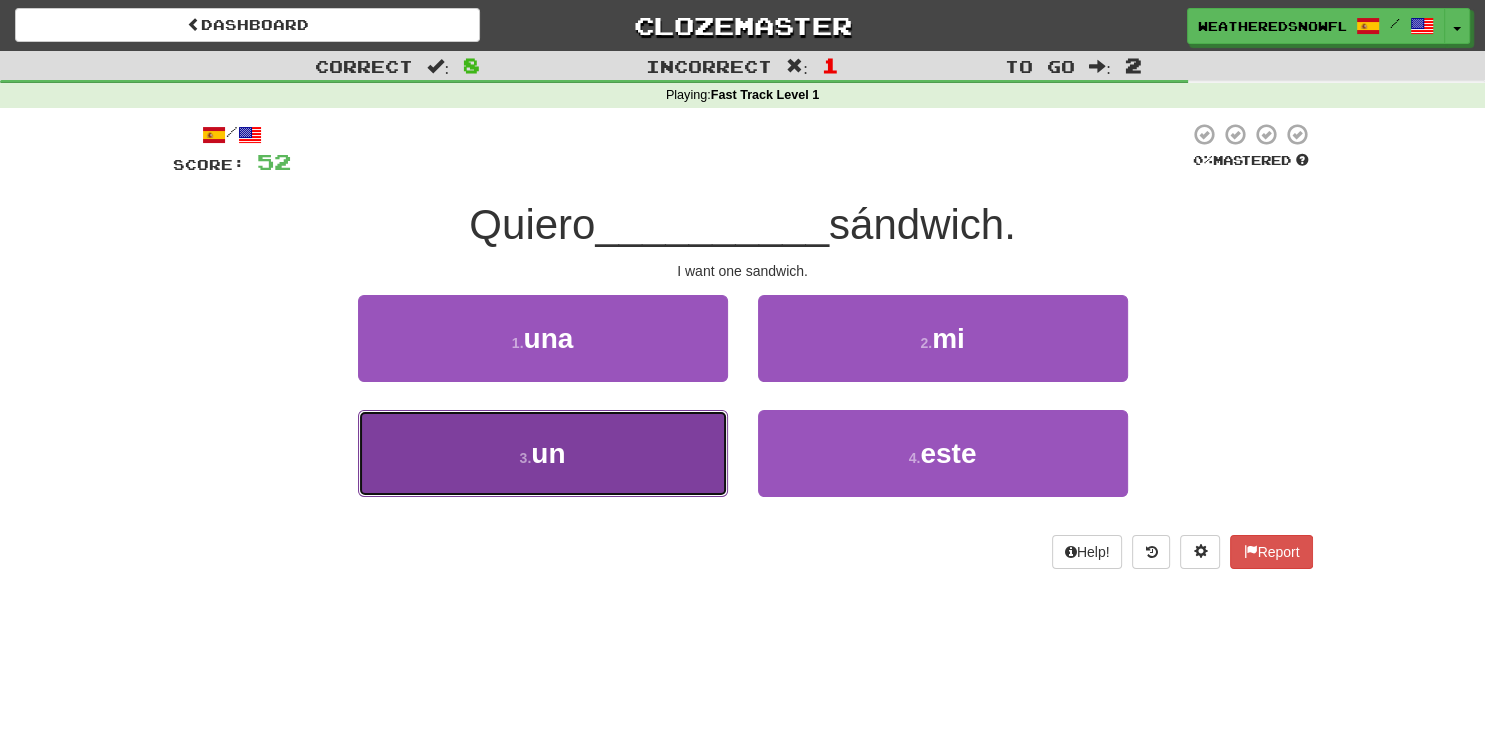 click on "3 .  un" at bounding box center [543, 453] 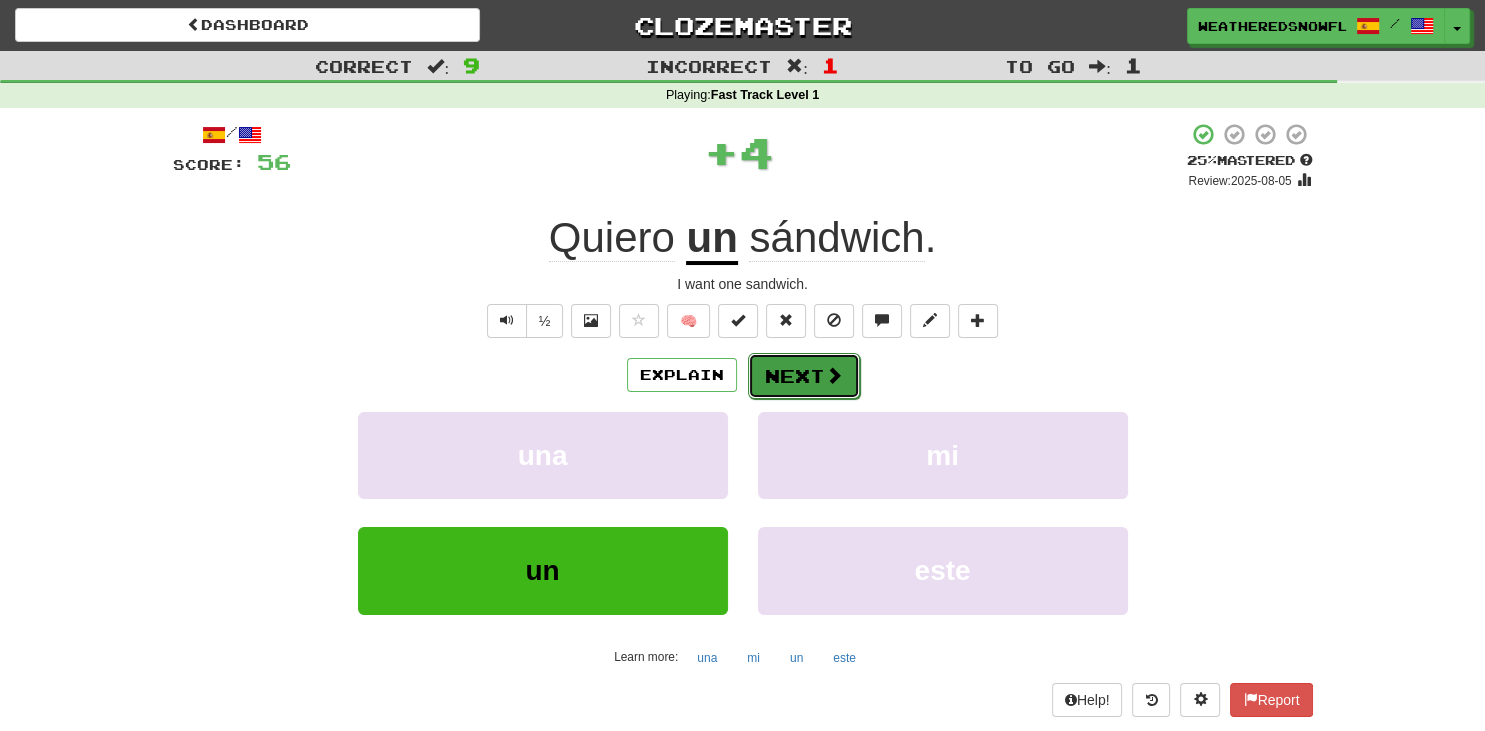 click on "Next" at bounding box center [804, 376] 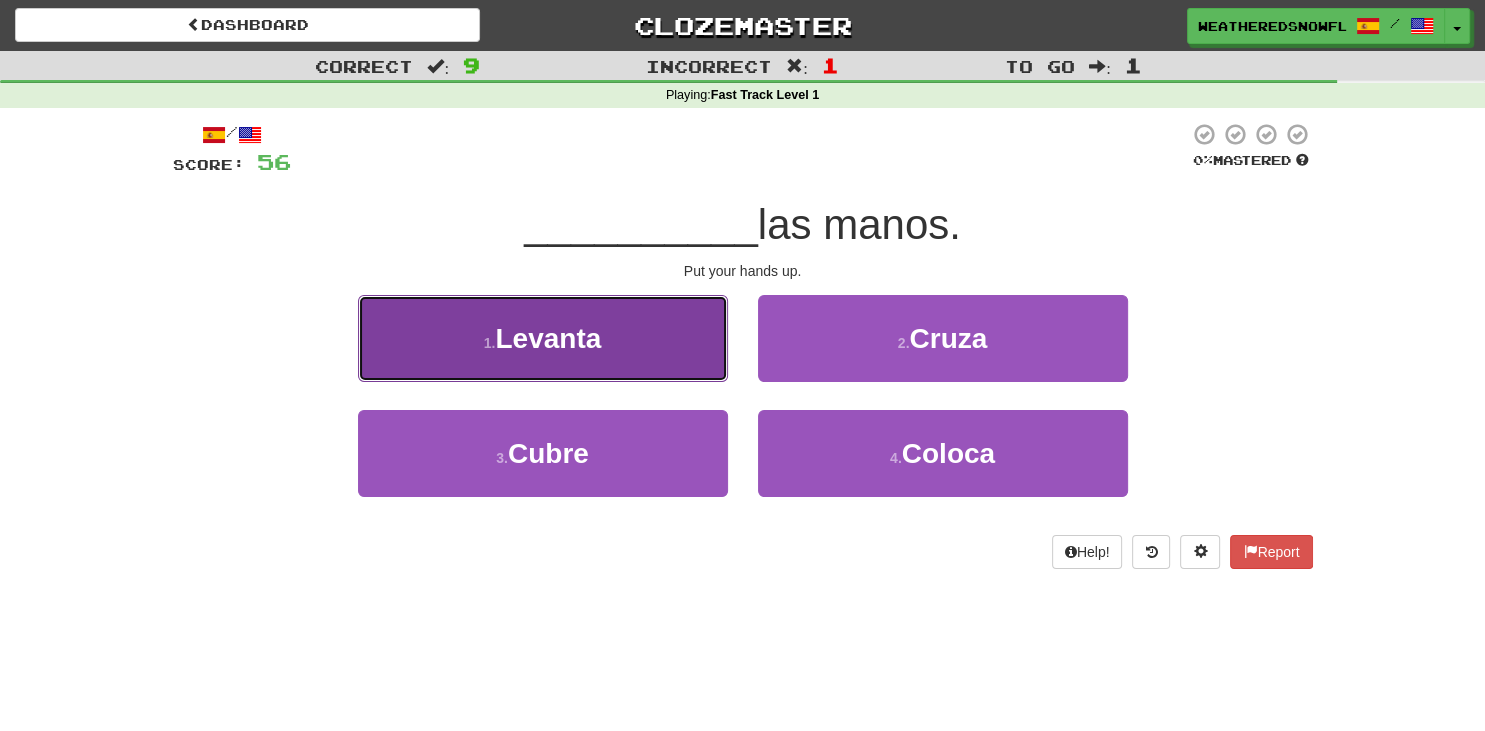 click on "1 .  Levanta" at bounding box center (543, 338) 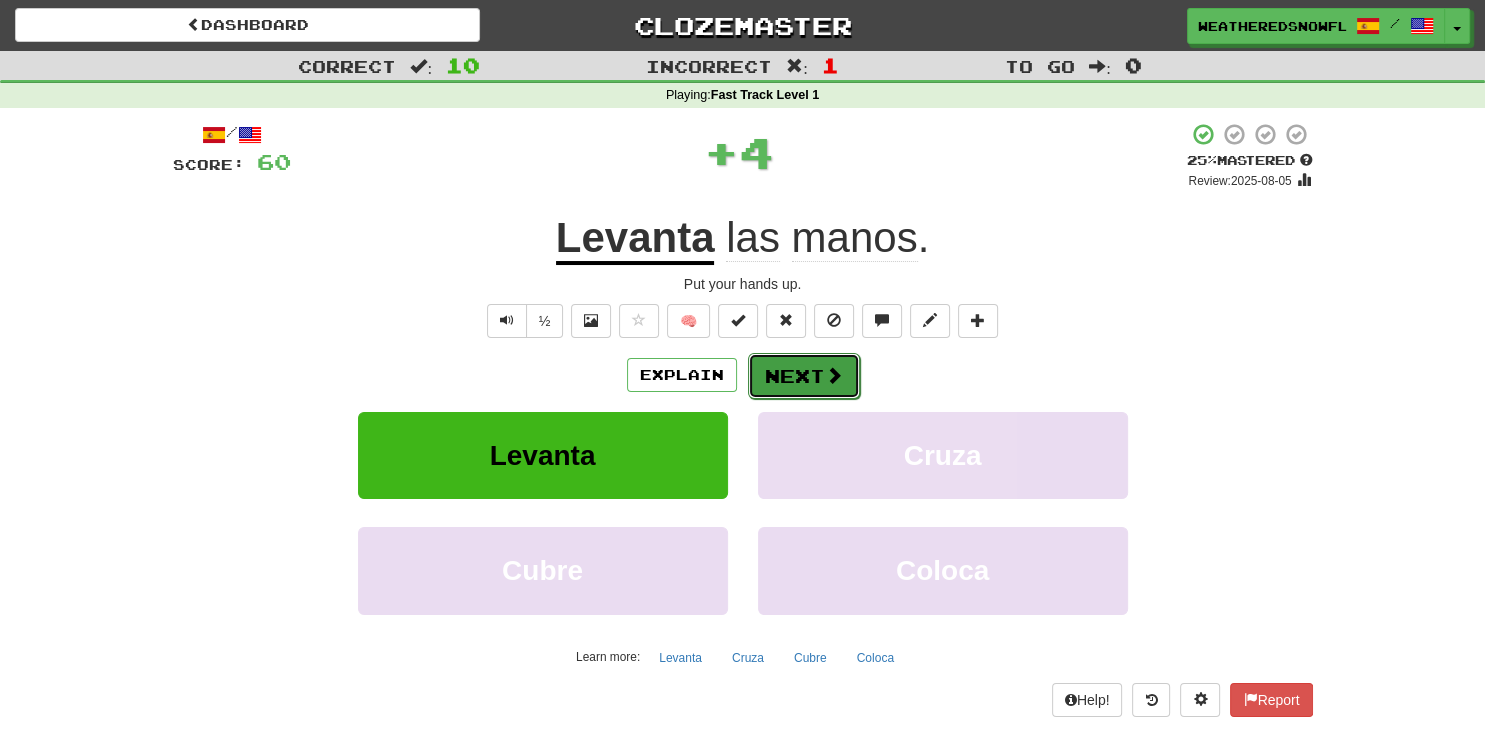 click on "Next" at bounding box center [804, 376] 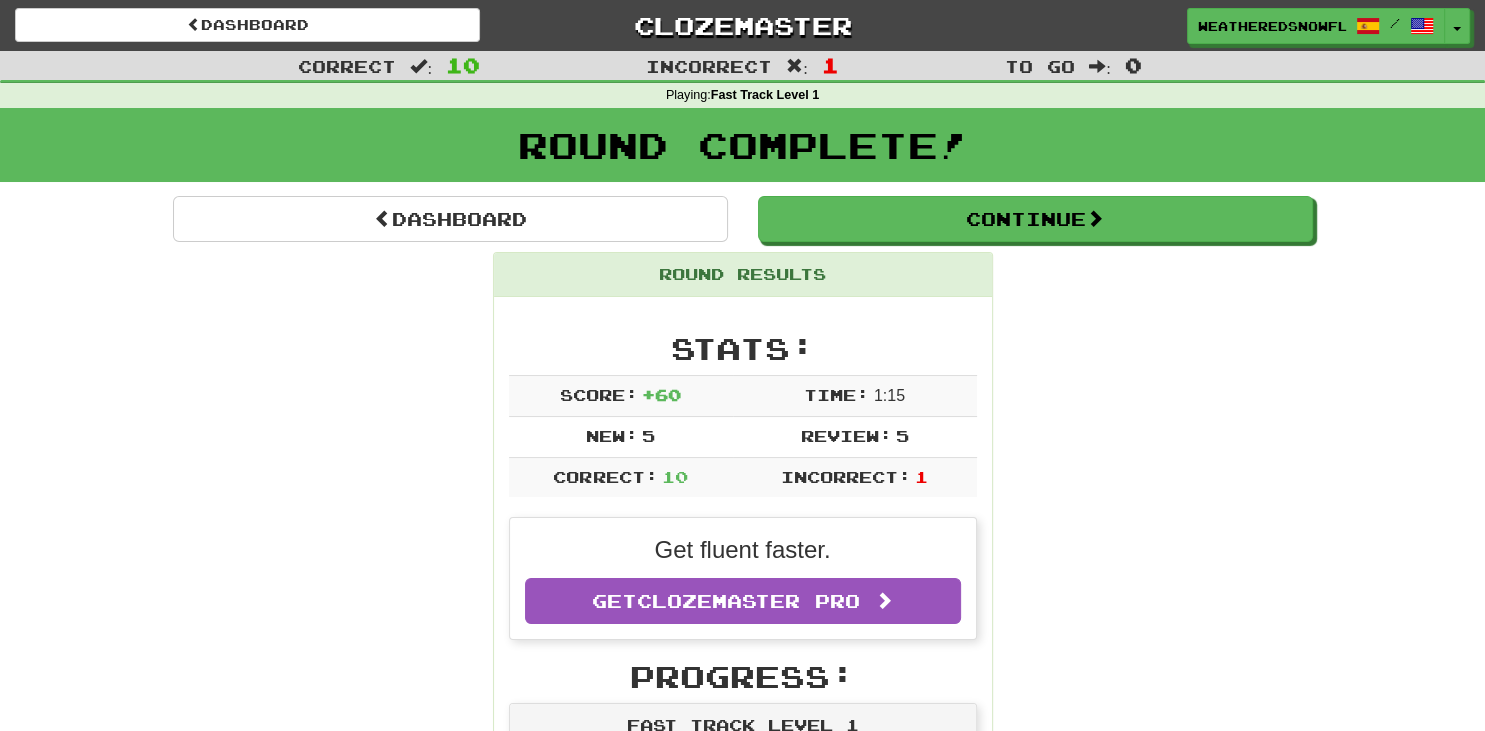 click on "Stats: Score: + 60 Time: 1 : 15 New: 5 Review: 5 Correct: 10 Incorrect: 1 Get fluent faster. Get Clozemaster Pro Progress: Fast Track Level 1 Playing: 30 / 1,000 + 5 2.5% 3% Mastered: 2 / 1,000 0.2% Ready for Review: 14 / Level: 1 47 points to level 2 - keep going! Ranked: 719 th this week Sentences: Report ¿ Lo puedes ver? Can you see it? Report Levanta las manos. Put your hands up. Report Miró a la derecha. He looked to the right. Report No, no quiero plátanos. No, I do not want bananas. Report El libro está aquí. The book is here. Report ¿Puedes ayudarme, por favor? Can you help me, please? Report ¿Dónde está tu perro? Where is your dog? Report Él está en la tienda. He is in the store. 3 Report Él se comió todas las galletas. He ate all the cookies. Report Quiero un sándwich. I want one sandwich." at bounding box center [743, 1188] 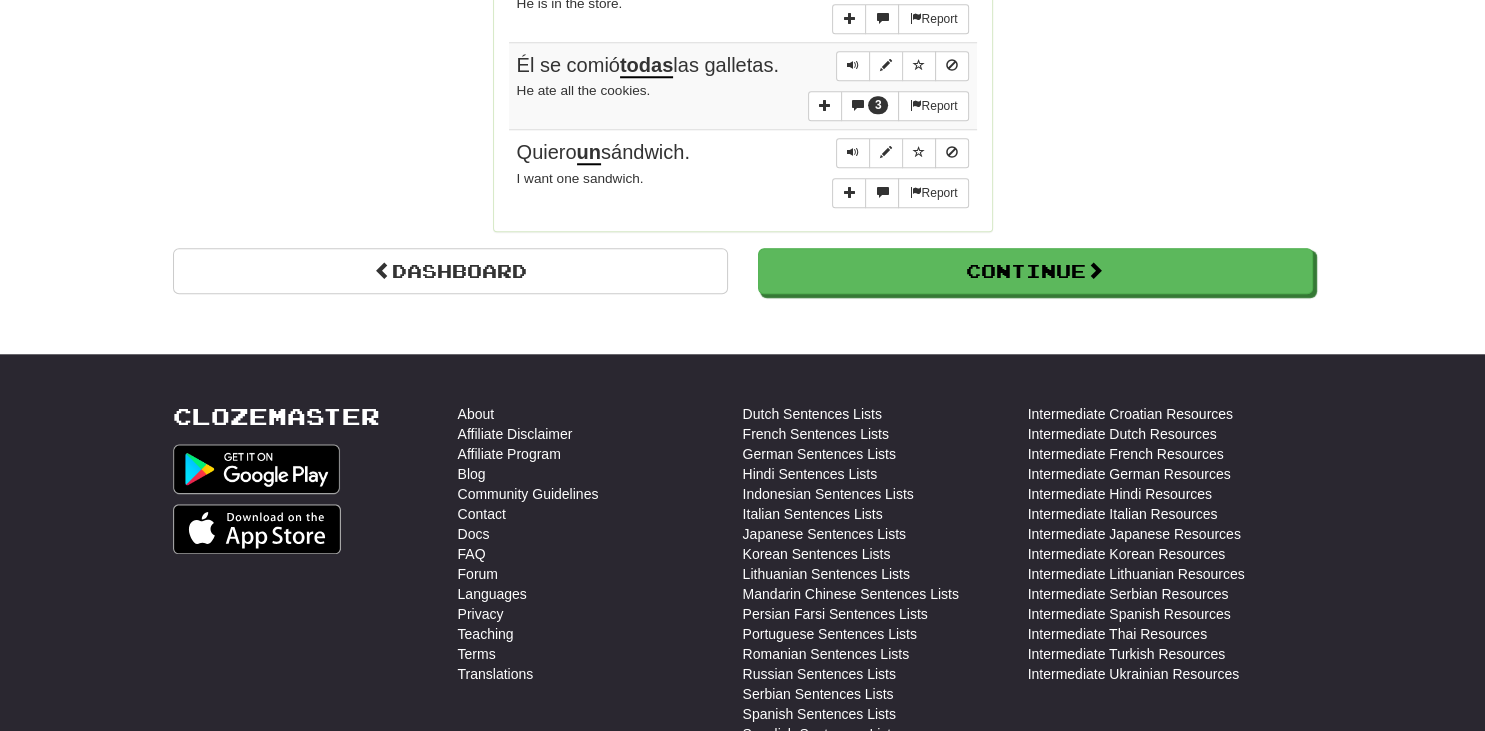 scroll, scrollTop: 1746, scrollLeft: 0, axis: vertical 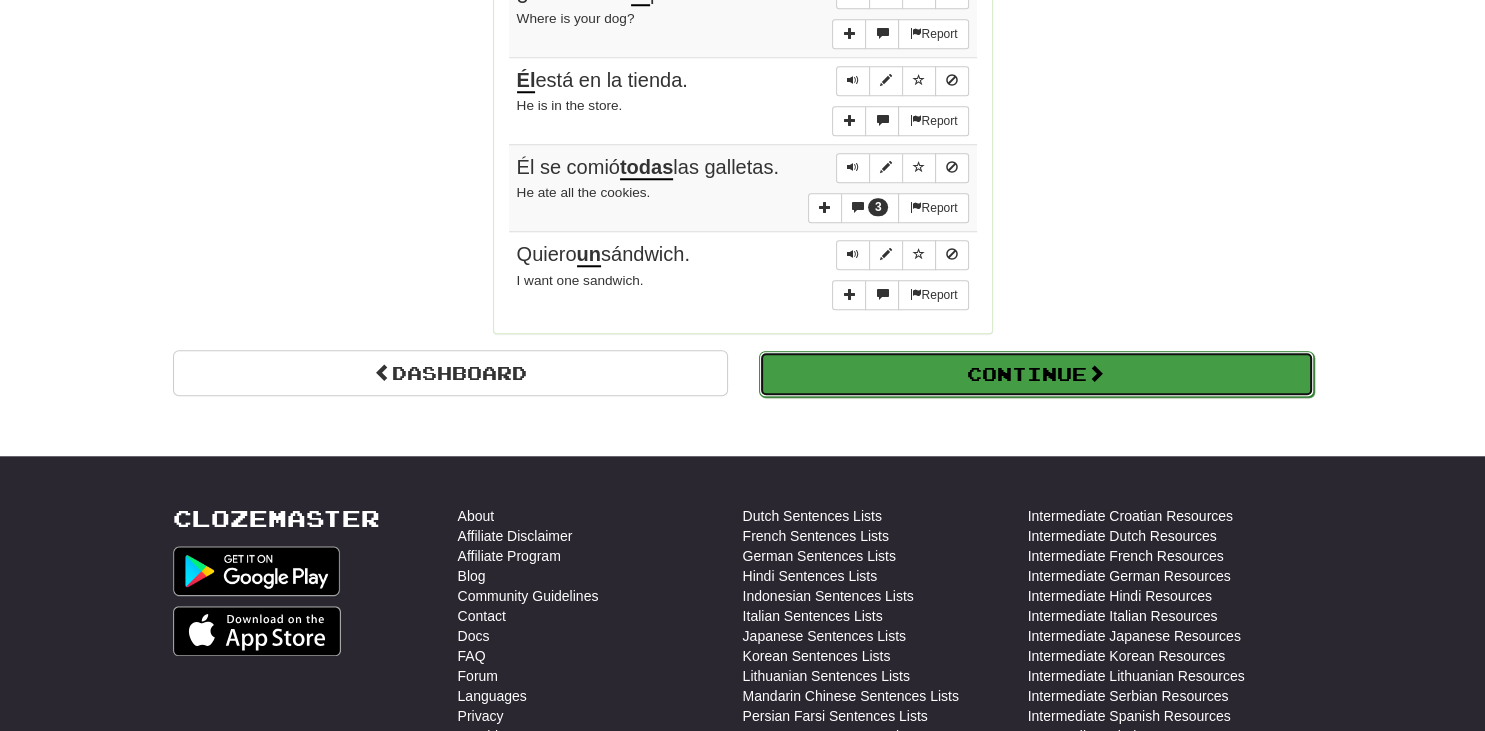click on "Continue" at bounding box center [1036, 374] 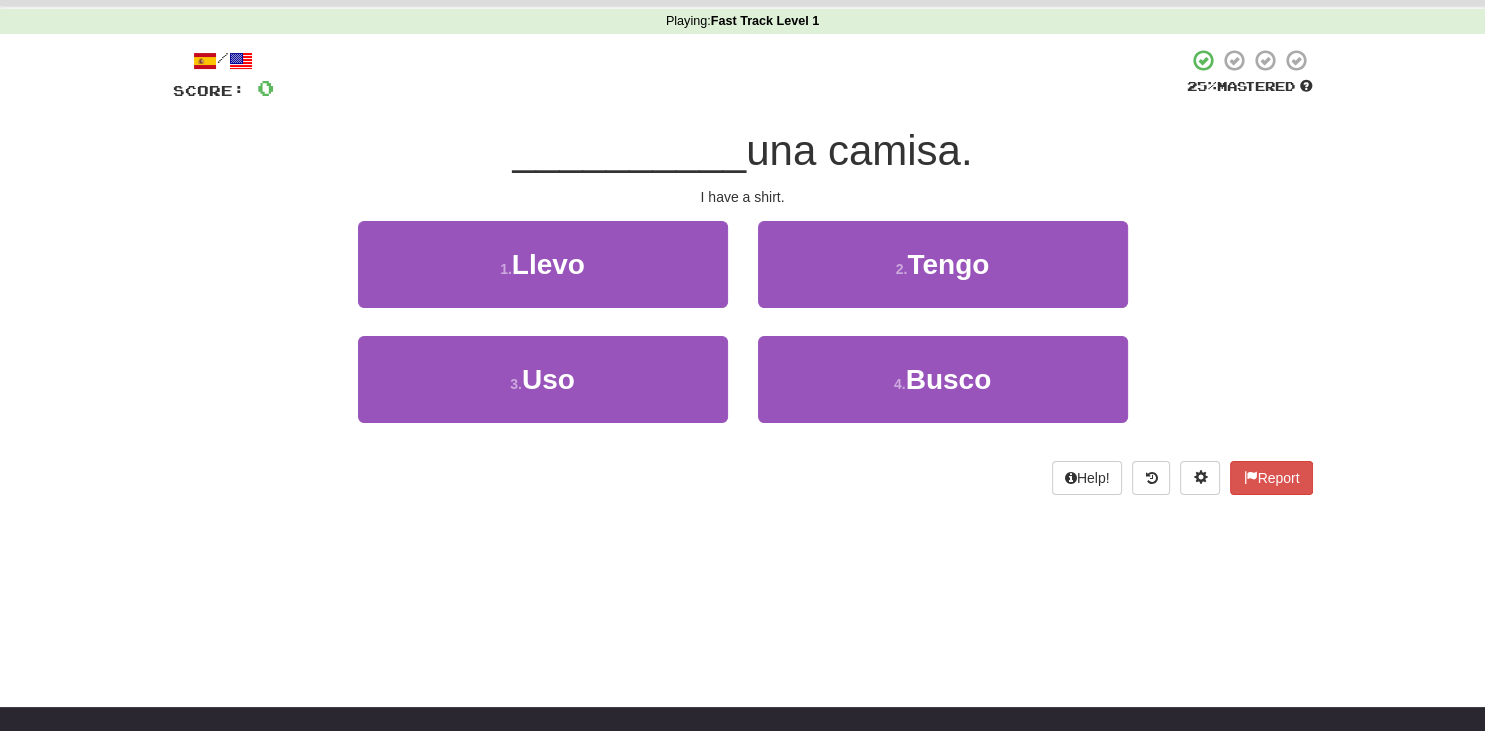 scroll, scrollTop: 0, scrollLeft: 0, axis: both 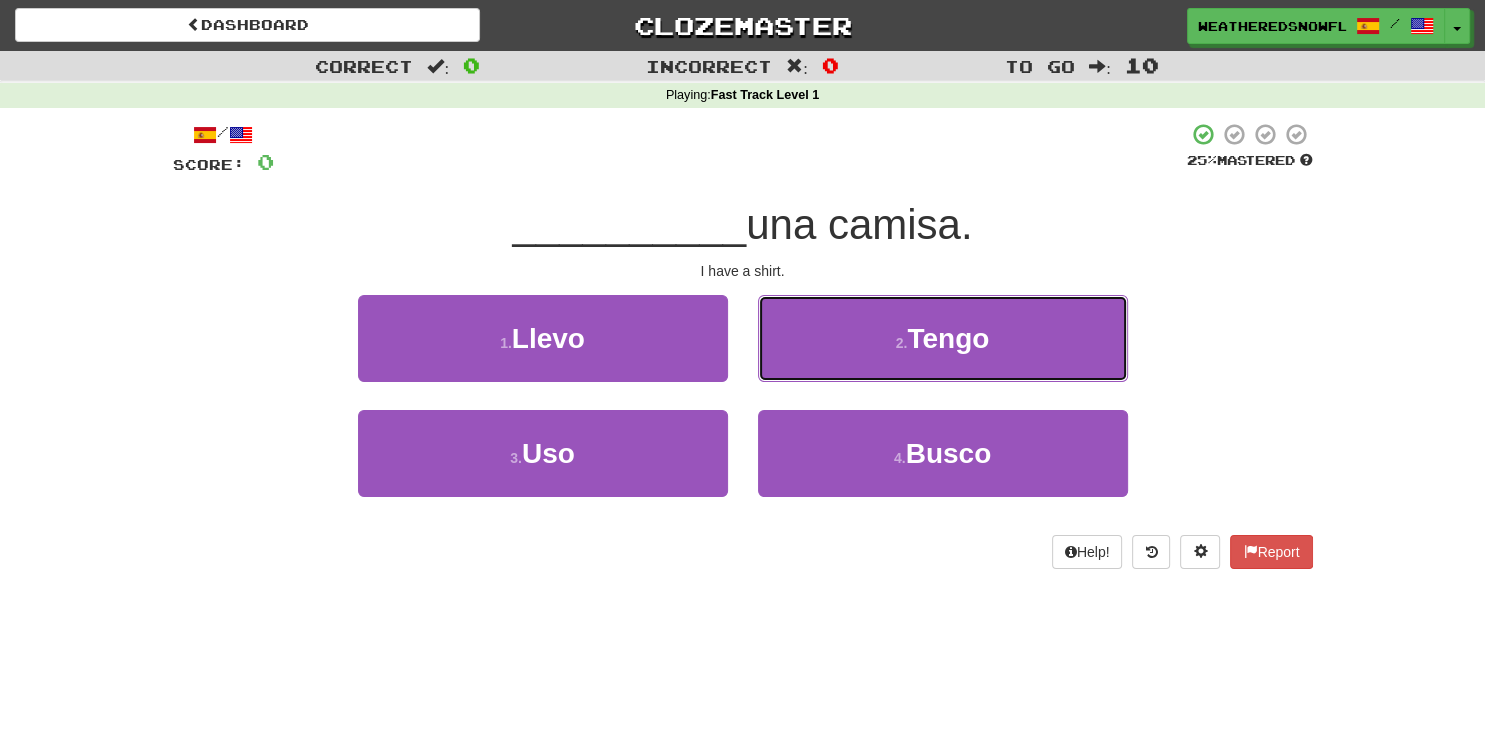 click on "2 .  Tengo" at bounding box center [943, 338] 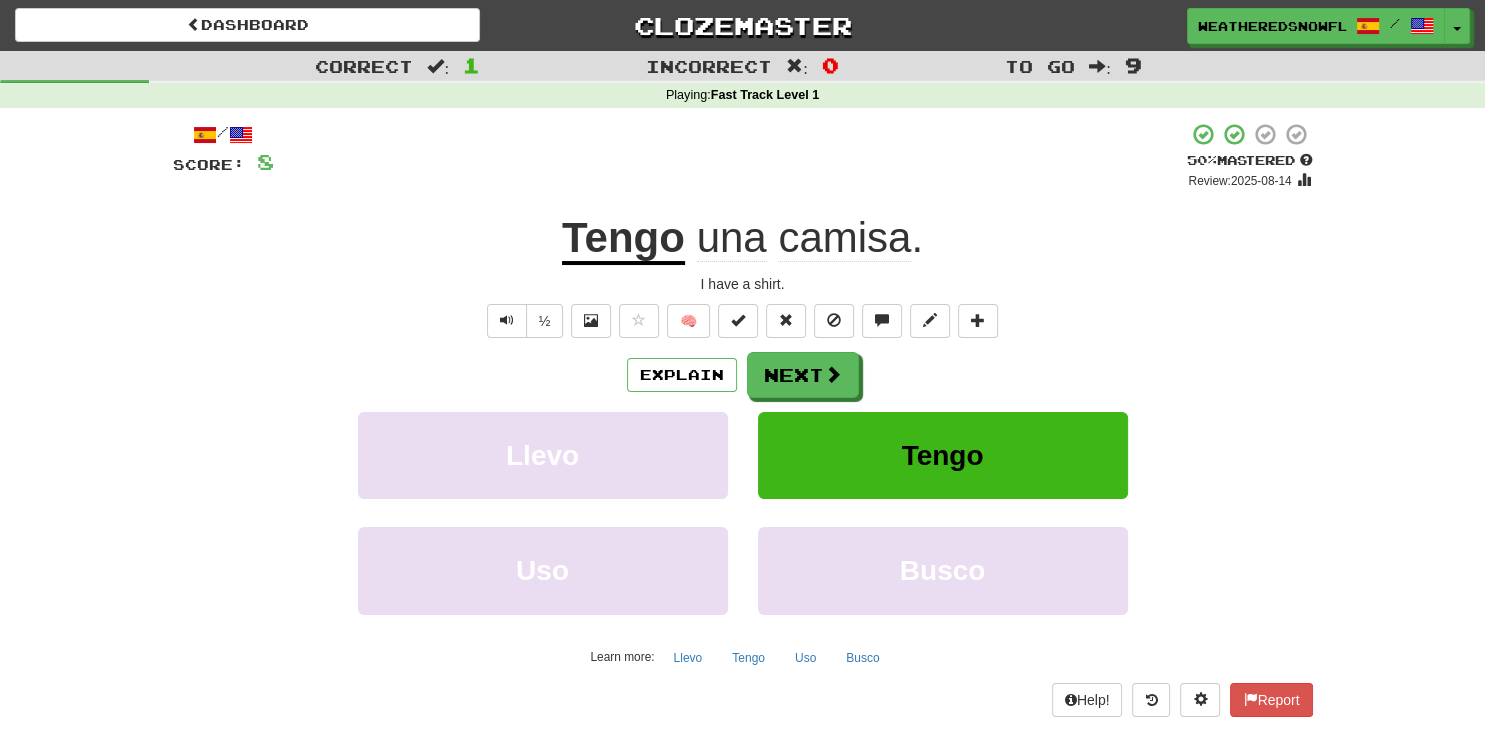 click on "Explain Next Llevo Tengo Uso Busco Learn more: Llevo Tengo Uso Busco" at bounding box center (743, 512) 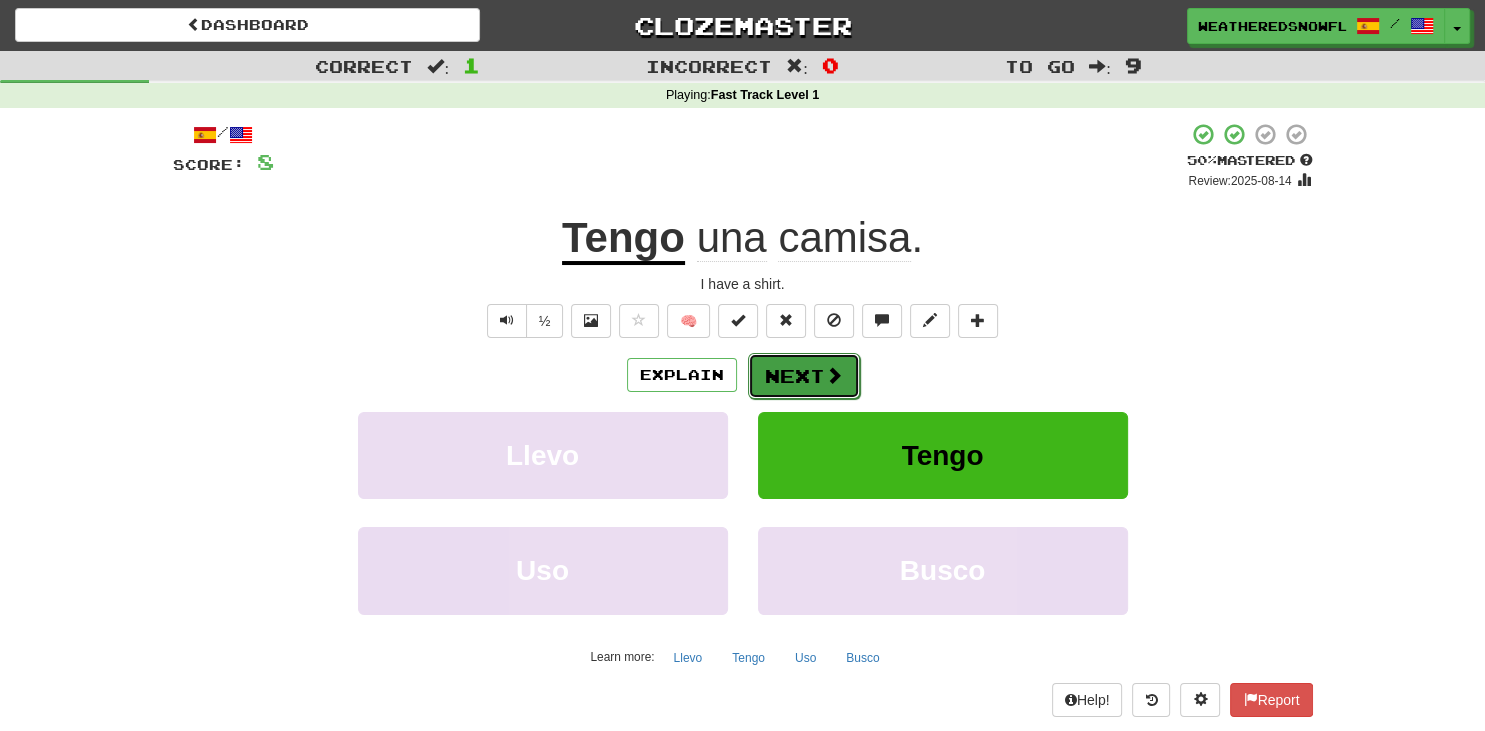 click on "Next" at bounding box center [804, 376] 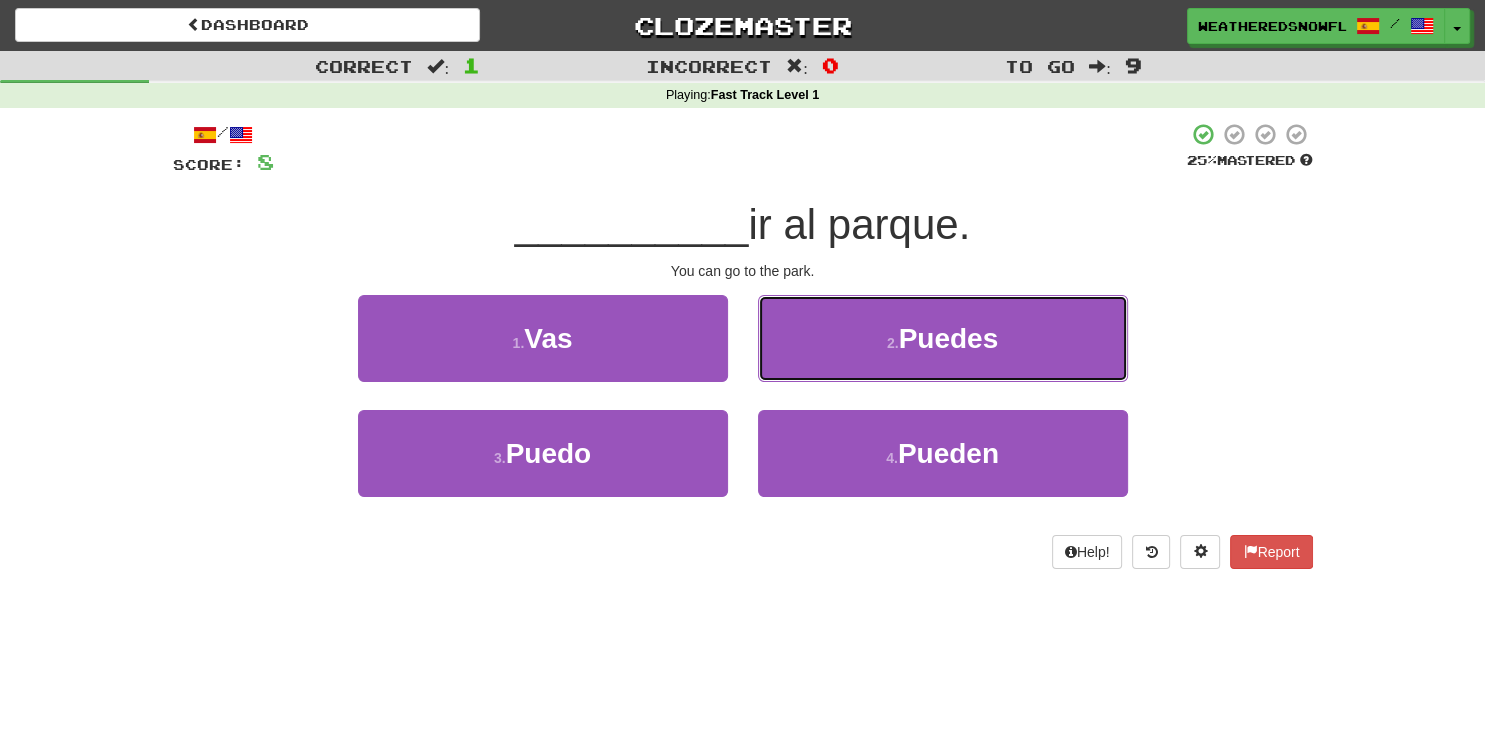 click on "2 .  Puedes" at bounding box center [943, 338] 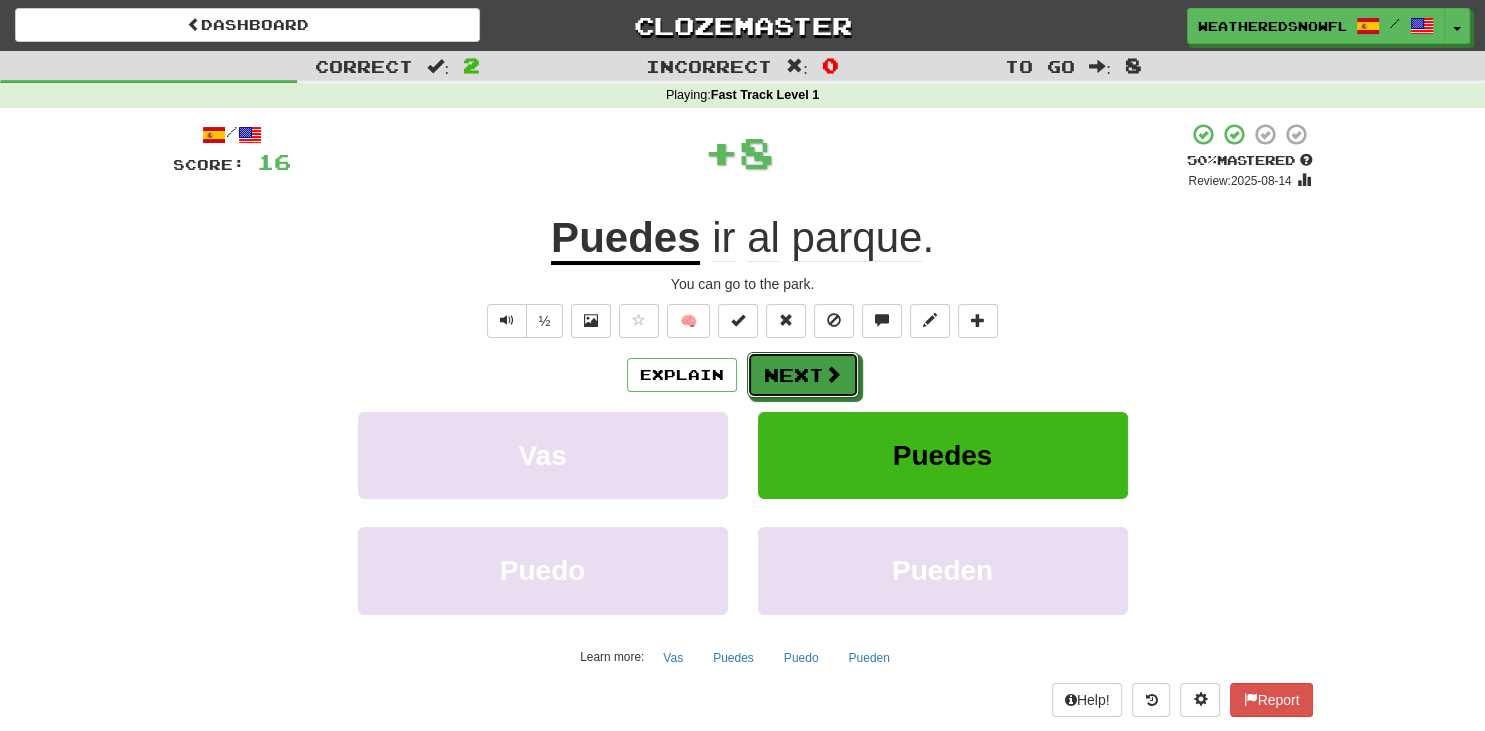 click on "Next" at bounding box center (803, 375) 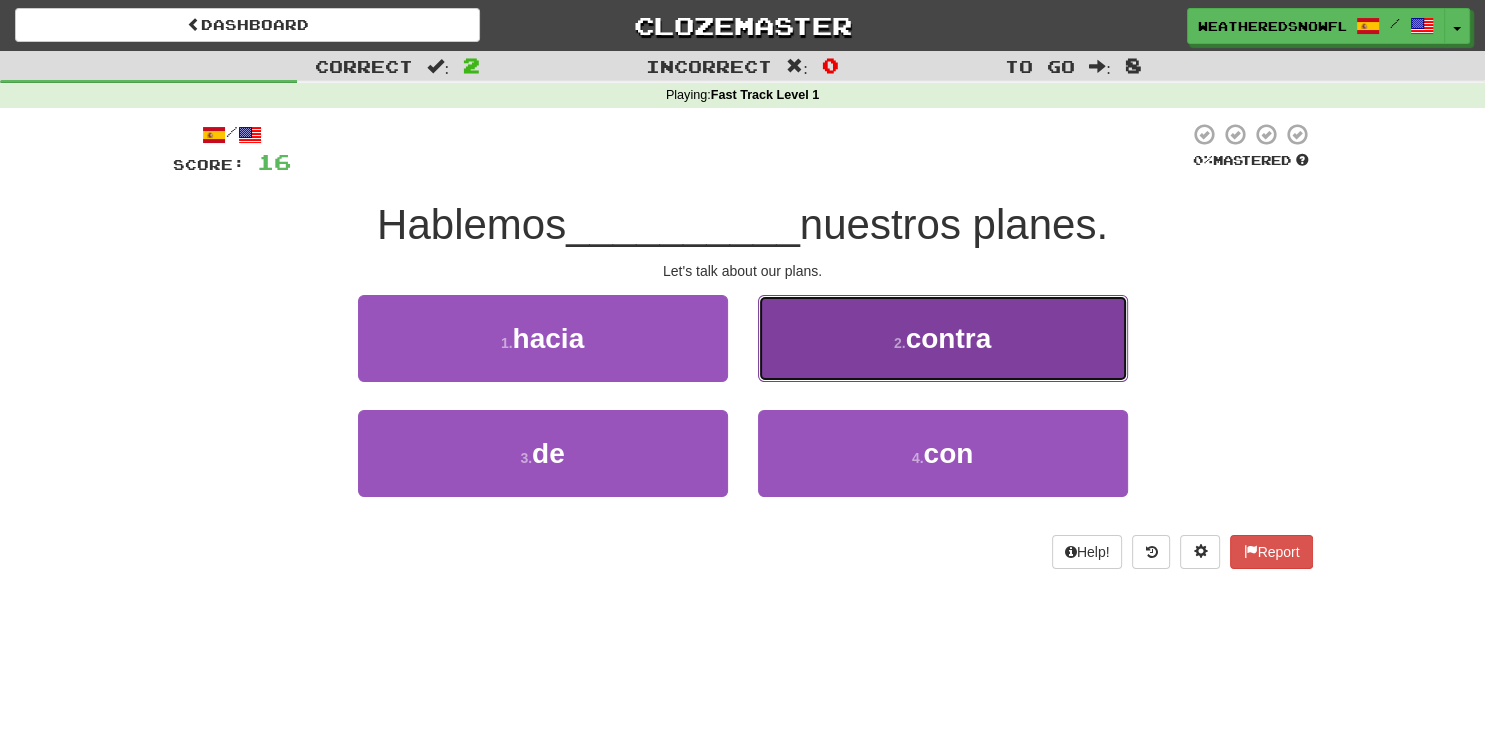 click on "2 .  contra" at bounding box center [943, 338] 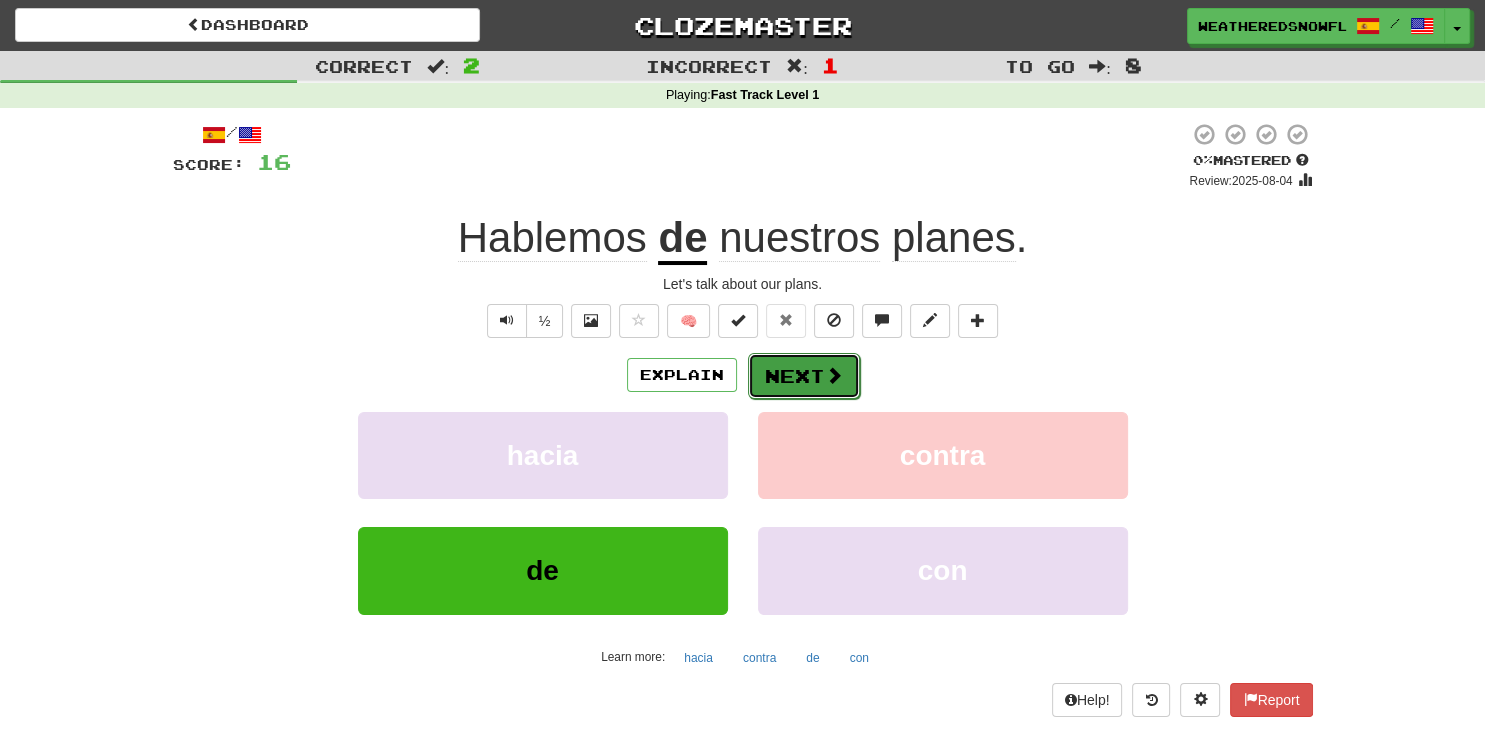 click at bounding box center (834, 375) 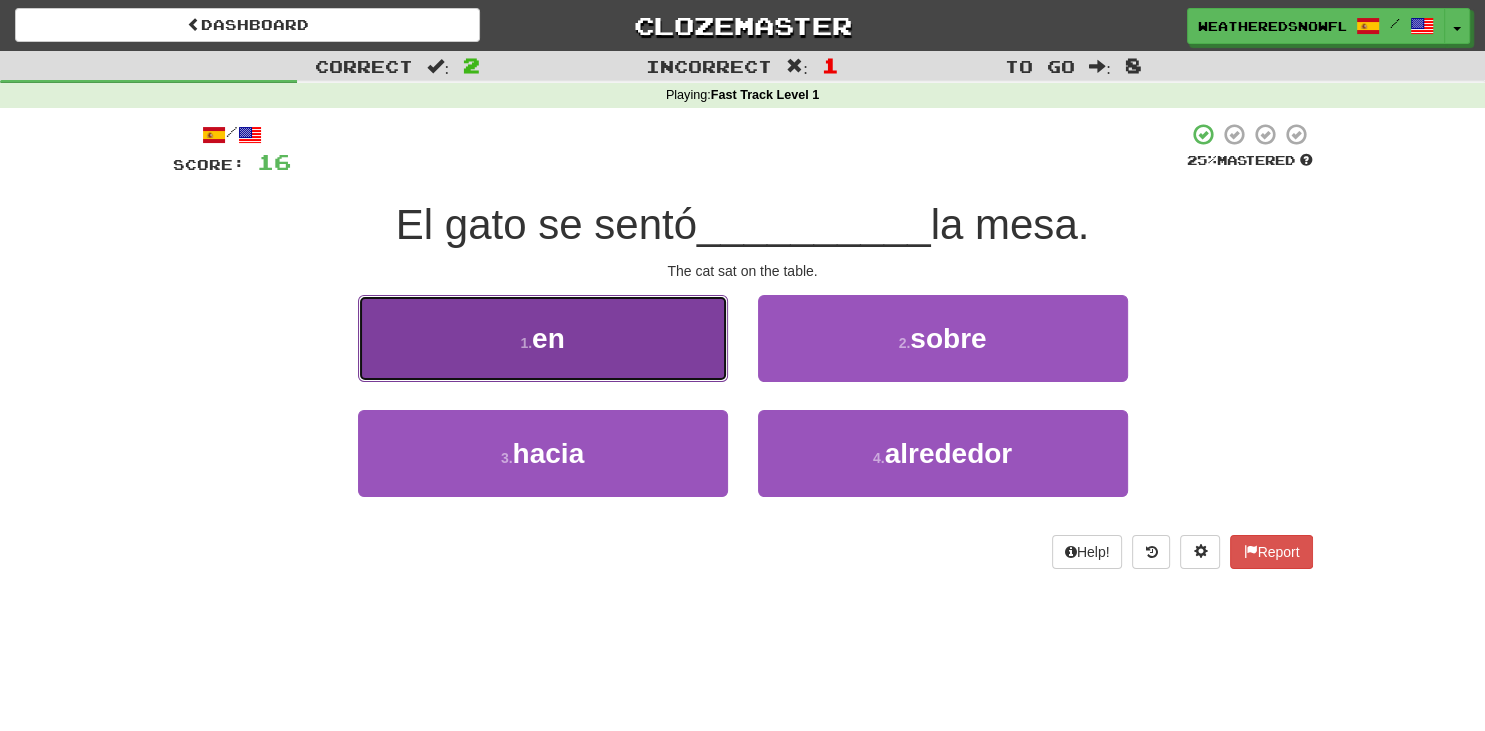 click on "1 .  en" at bounding box center [543, 338] 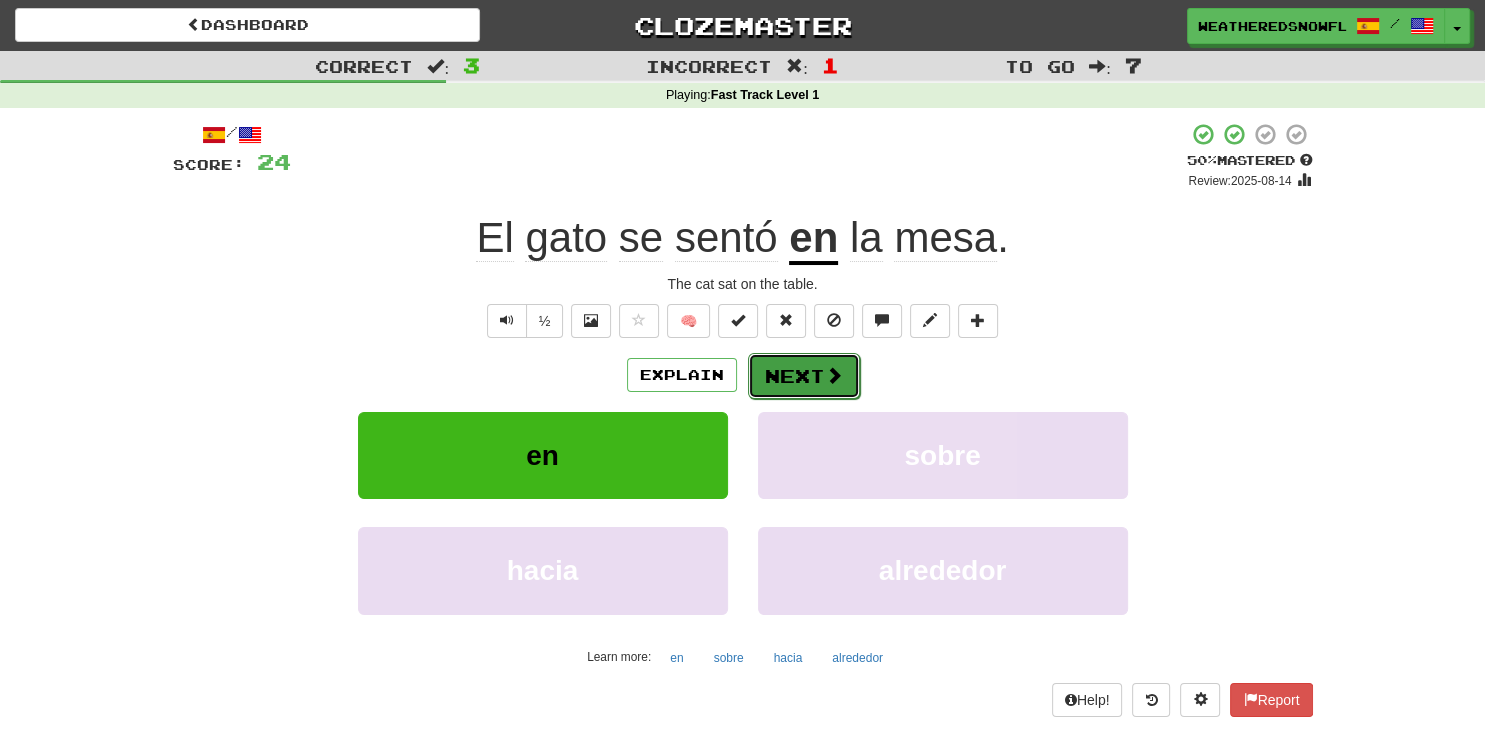 click on "Next" at bounding box center [804, 376] 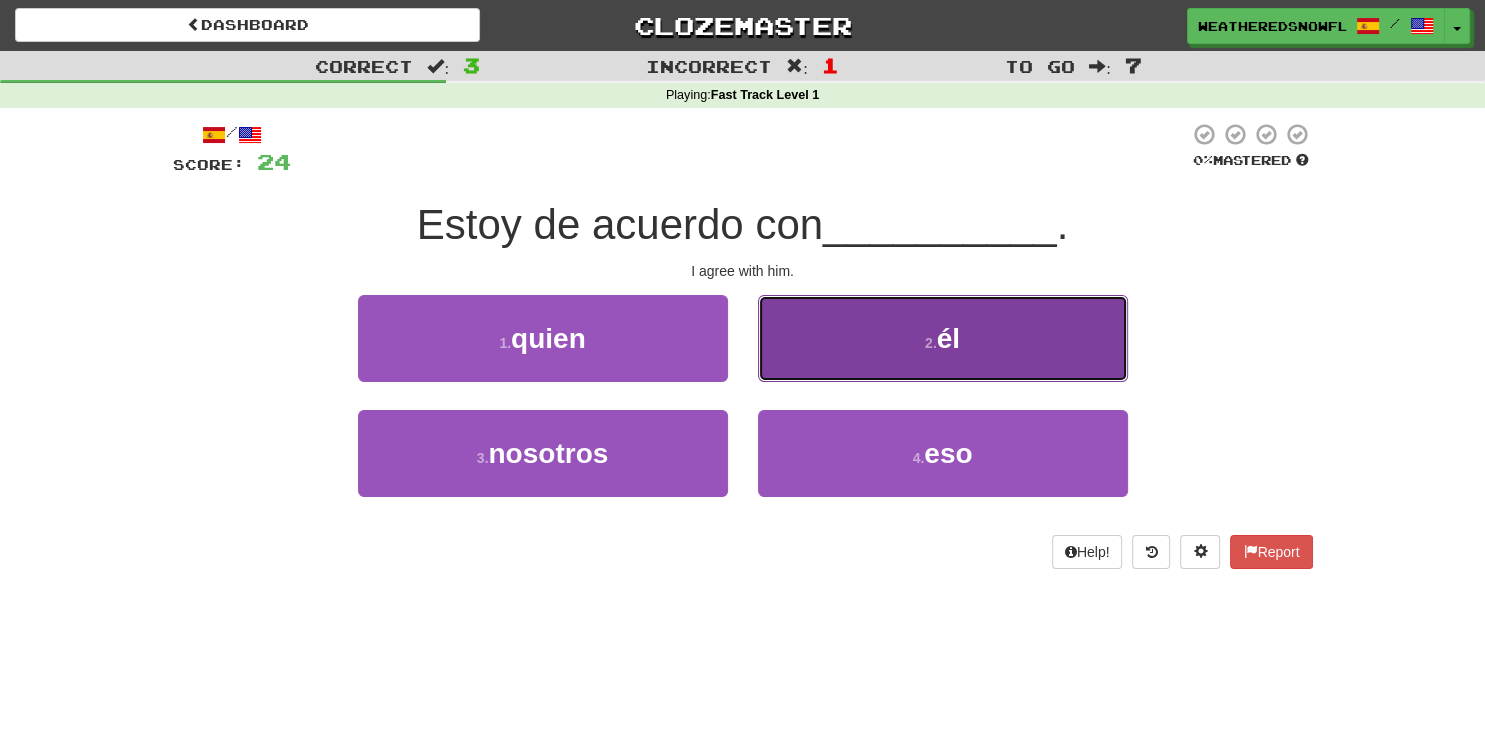 click on "2 .  él" at bounding box center [943, 338] 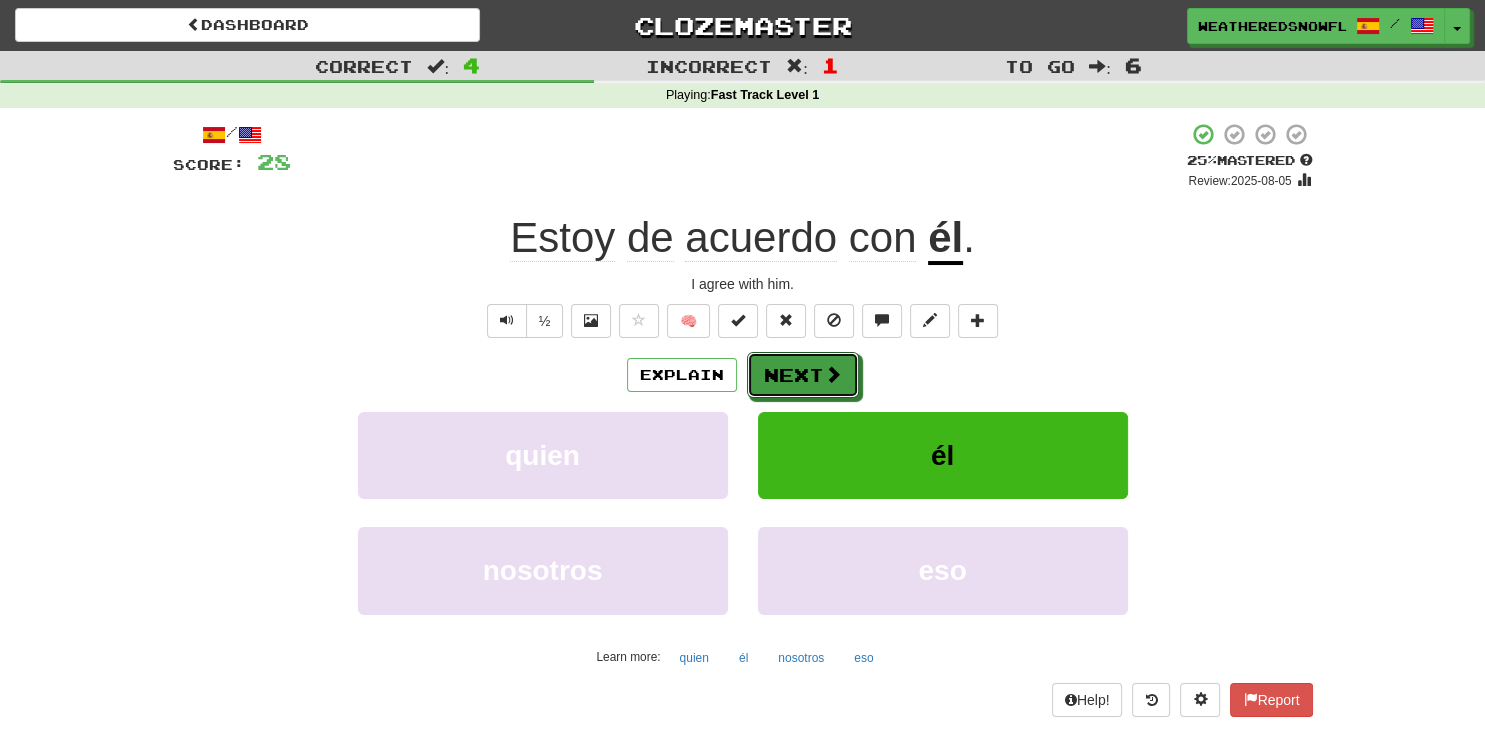 click on "Next" at bounding box center [803, 375] 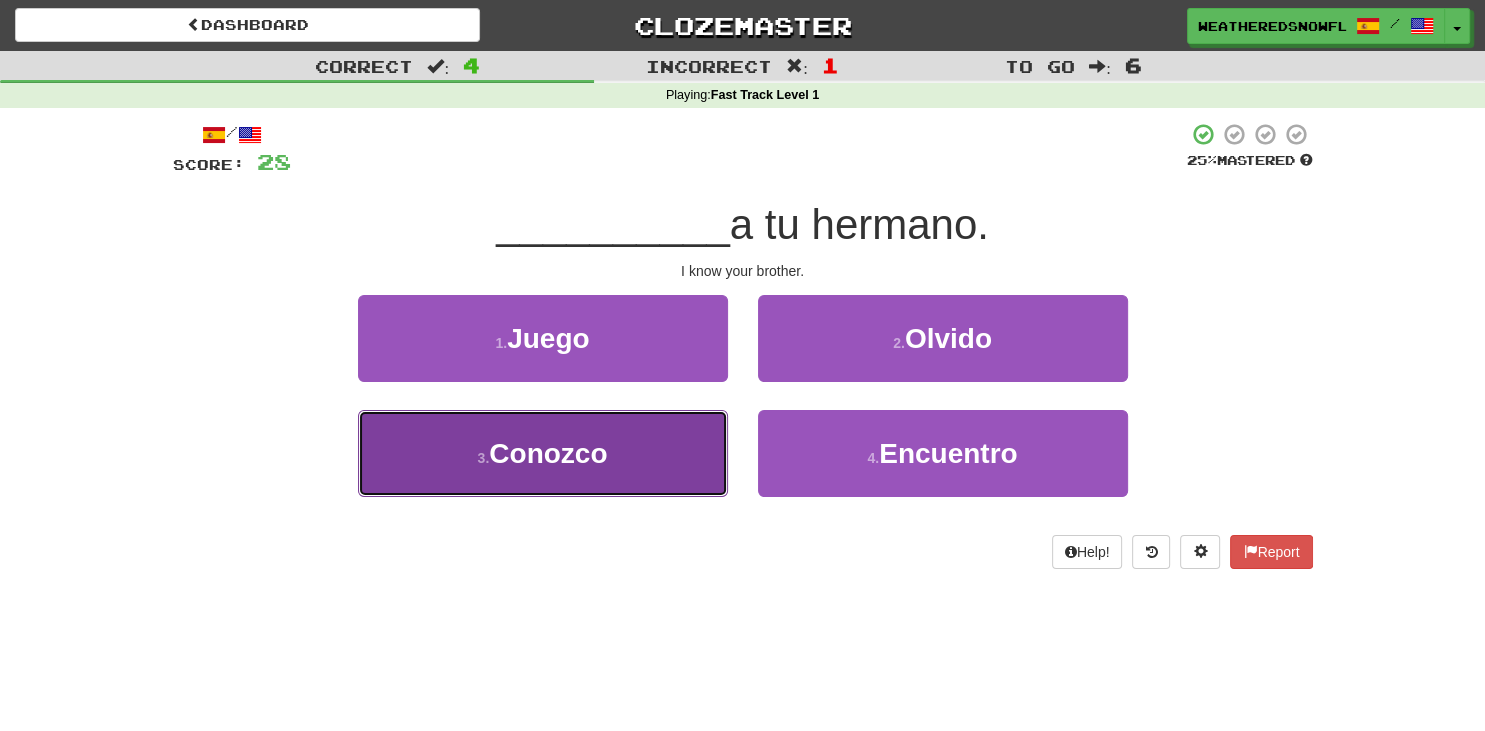 click on "3 .  Conozco" at bounding box center [543, 453] 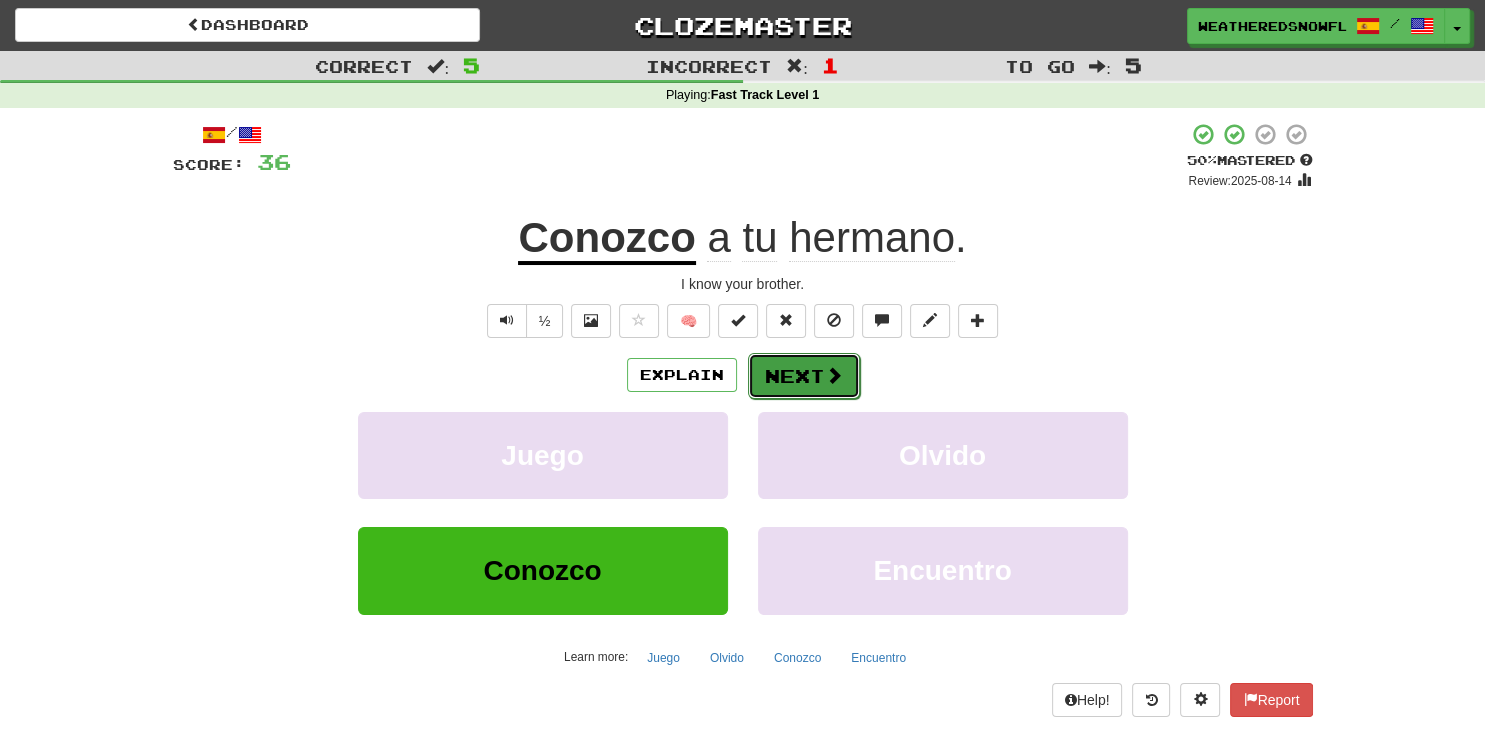 click on "Next" at bounding box center (804, 376) 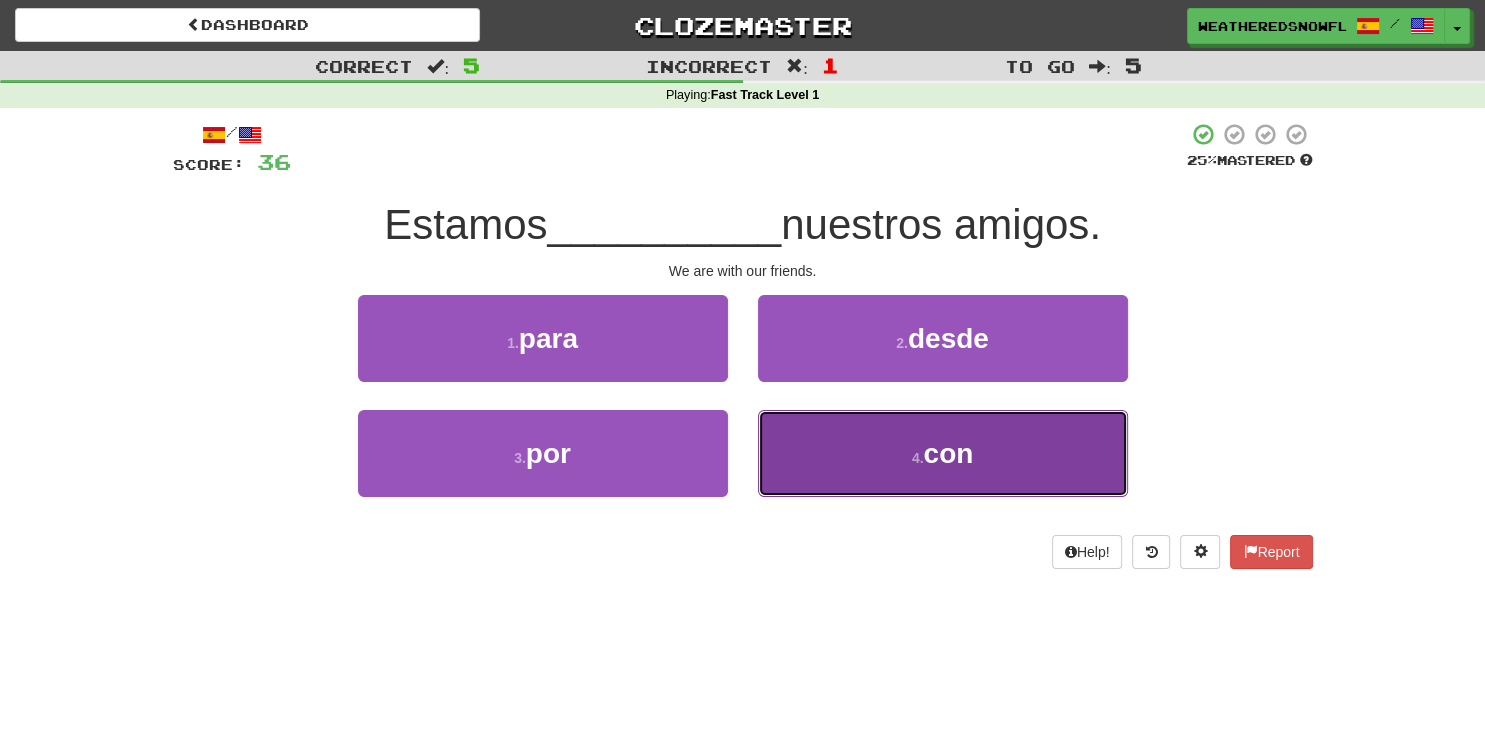 click on "4 .  con" at bounding box center (943, 453) 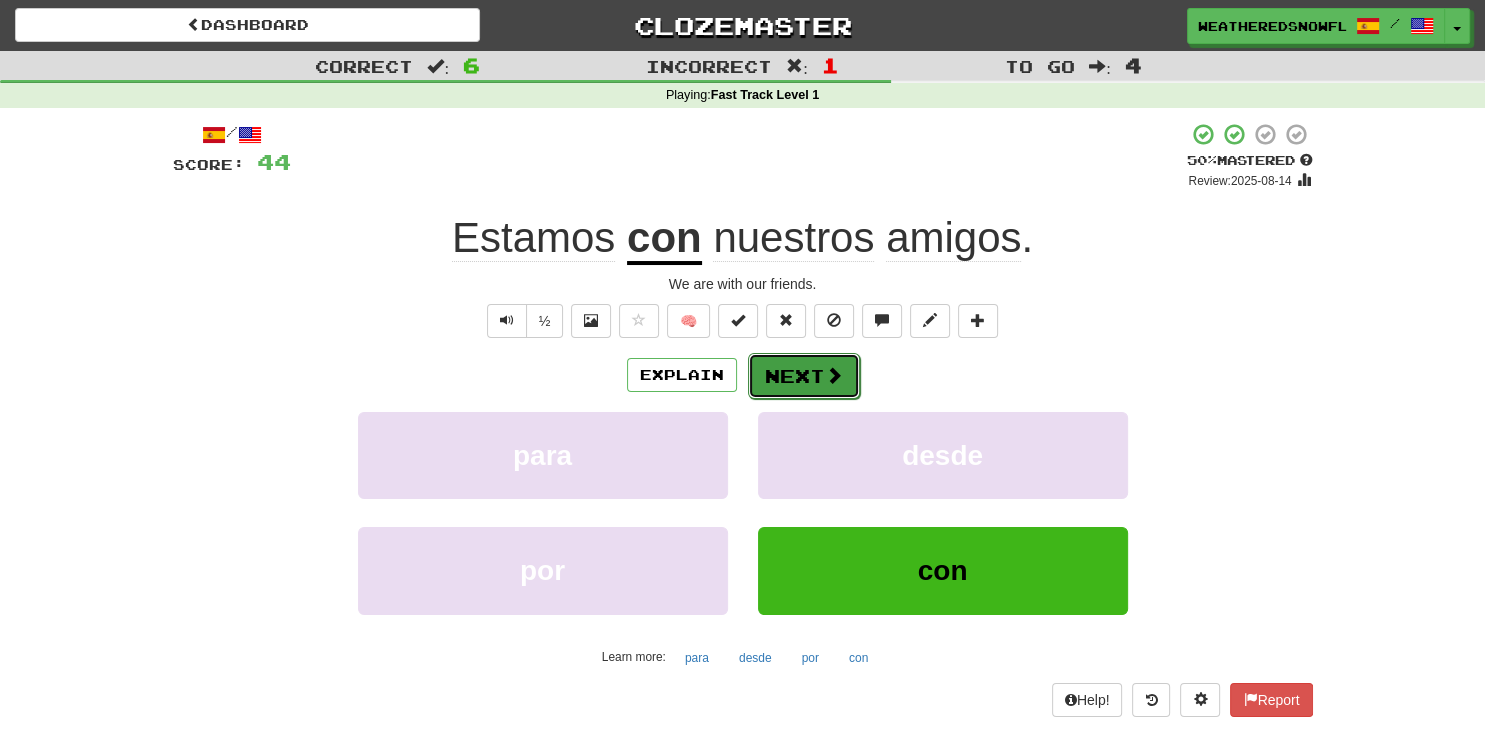 click on "Next" at bounding box center [804, 376] 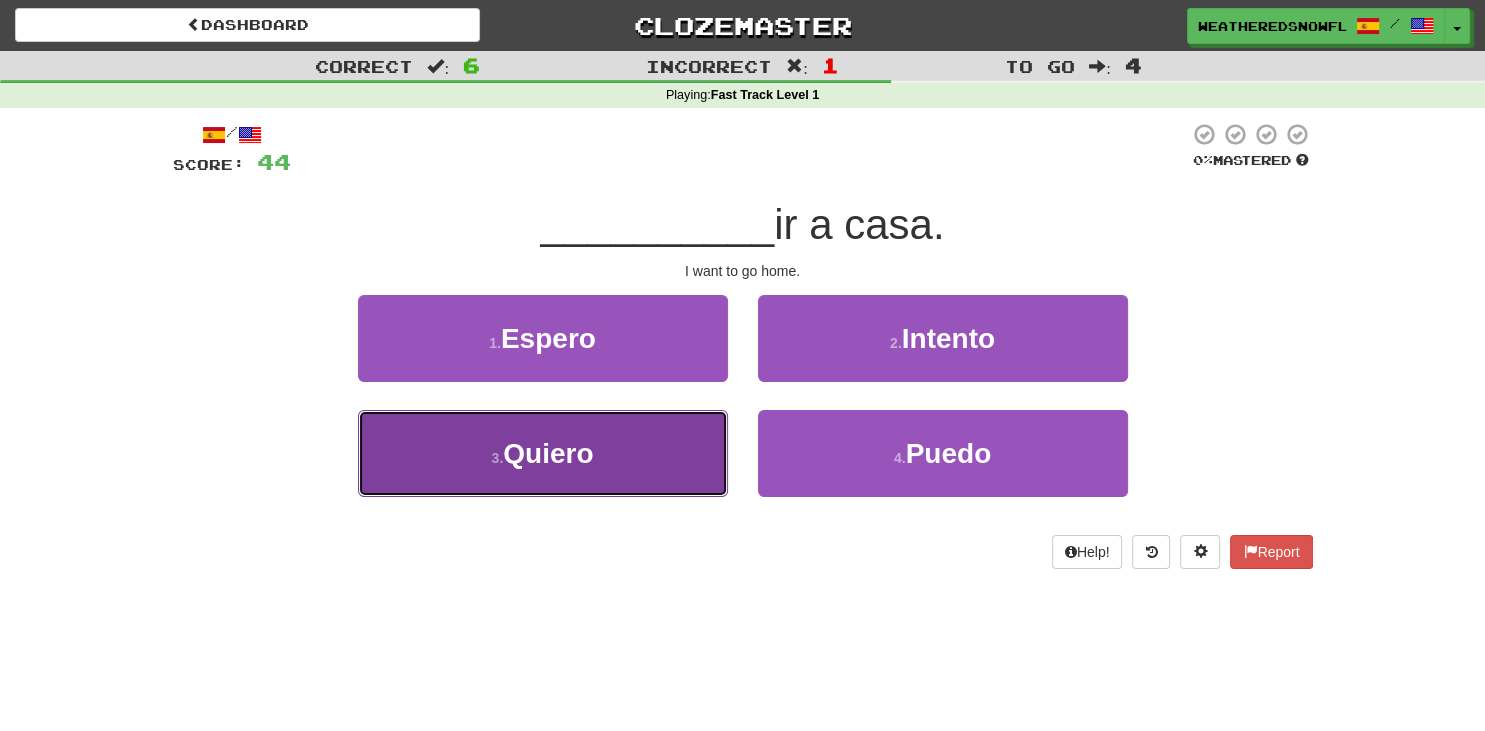 click on "3 .  Quiero" at bounding box center (543, 453) 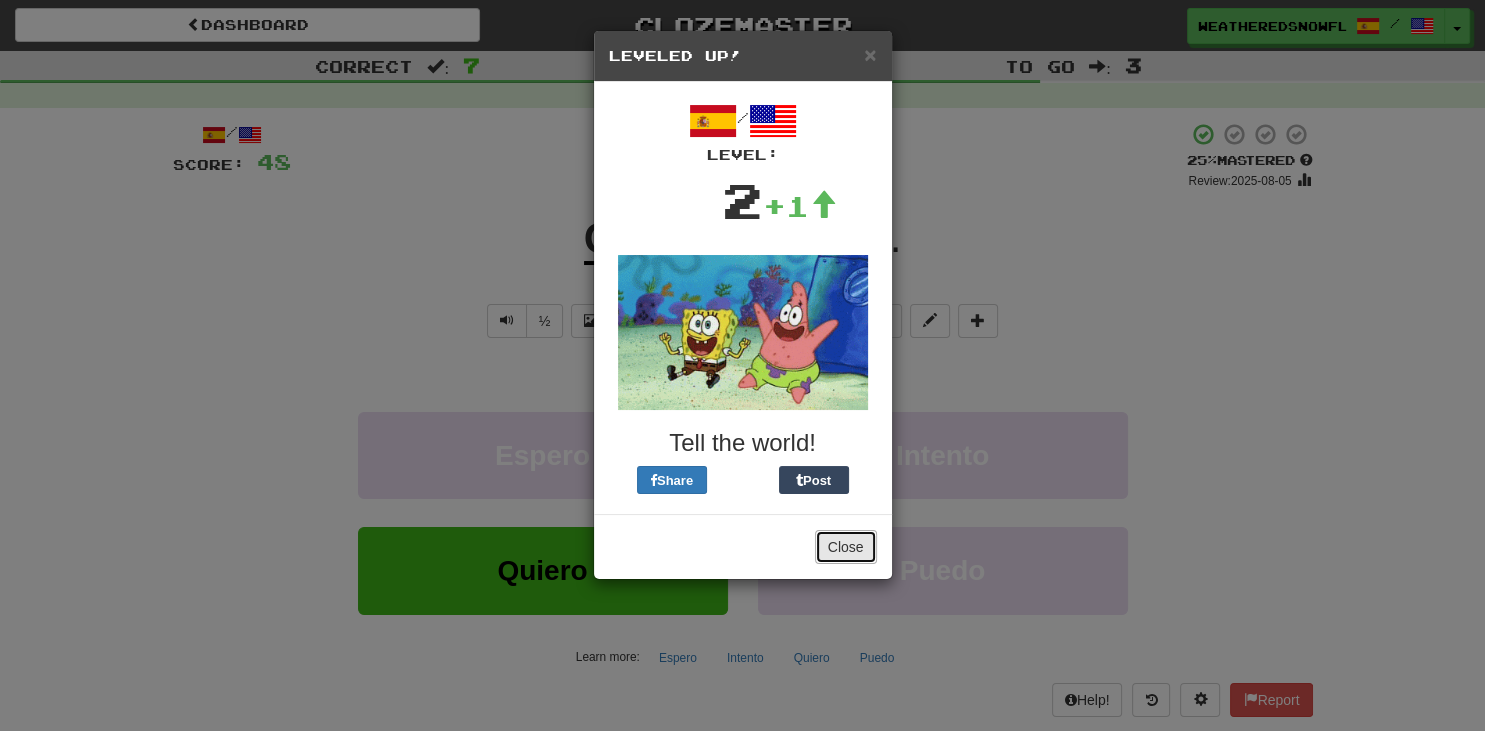 click on "Close" at bounding box center [846, 547] 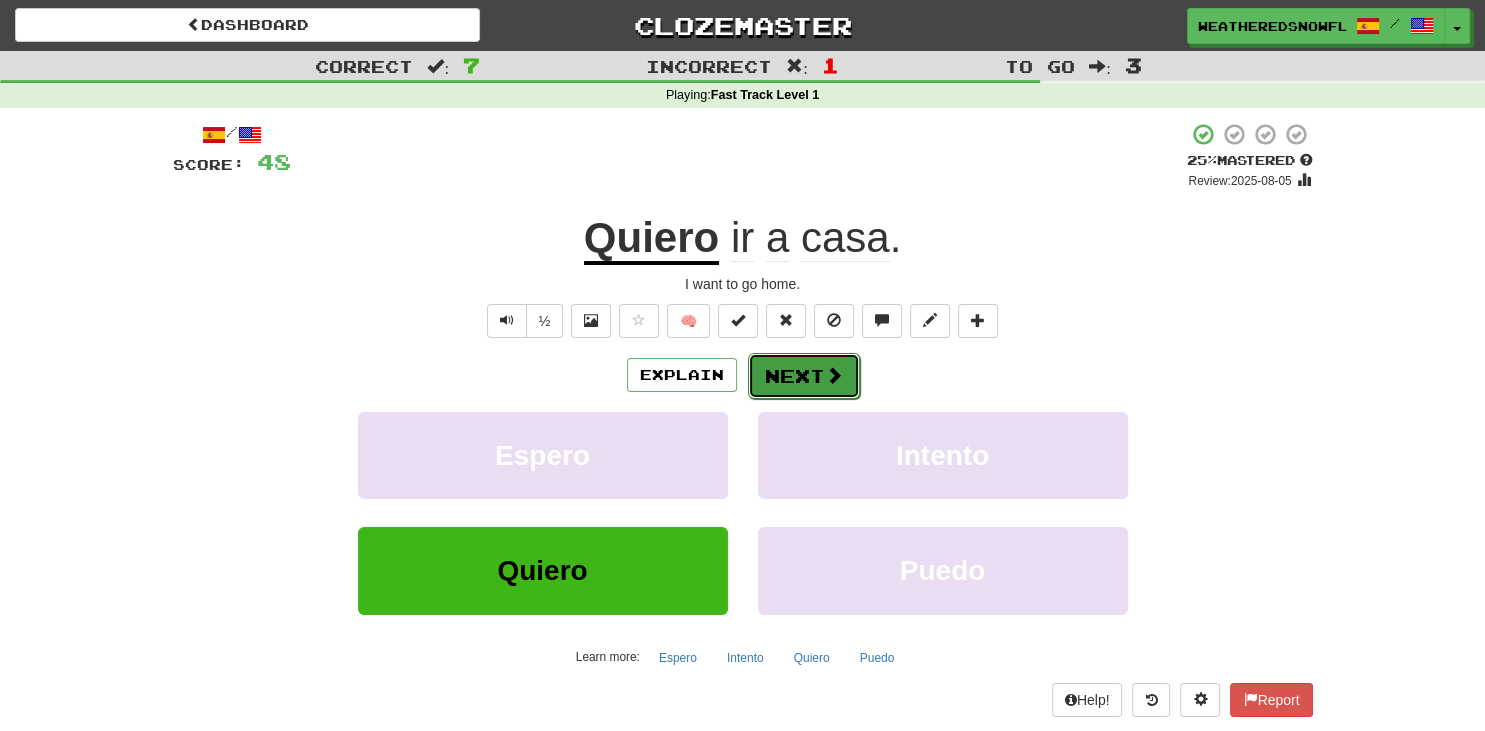 click on "Next" at bounding box center [804, 376] 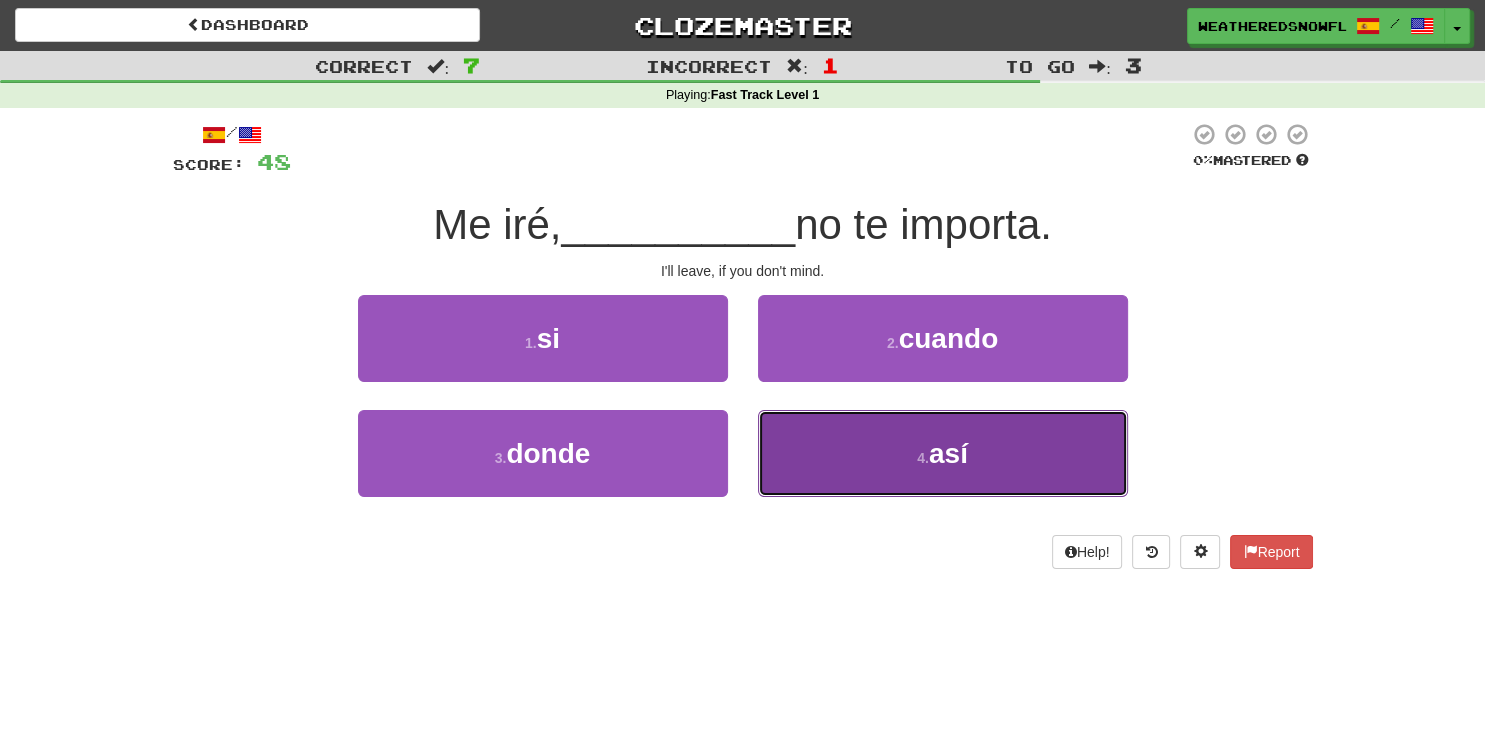 click on "4 . así" at bounding box center [943, 453] 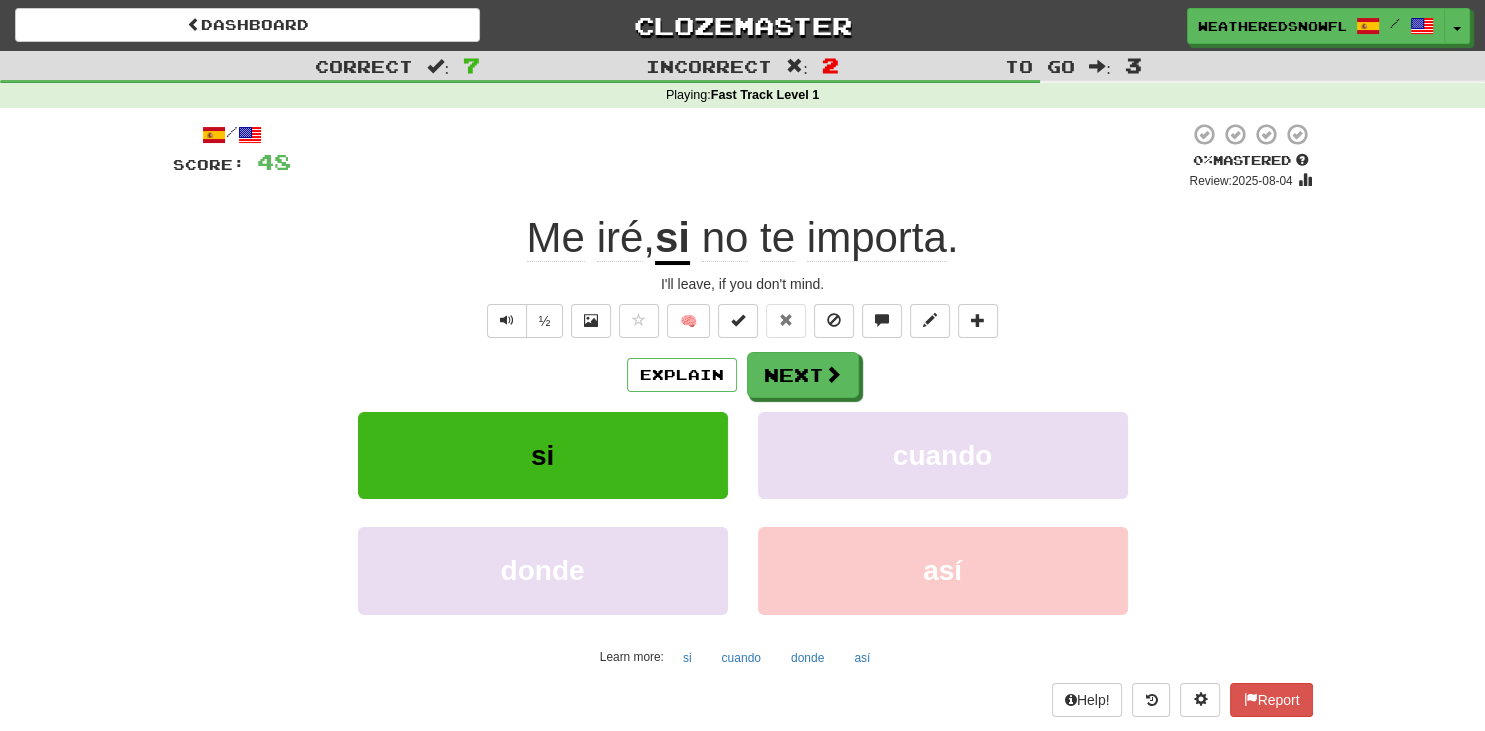 click on "Explain Next si cuando donde así Learn more: si cuando donde así" at bounding box center (743, 512) 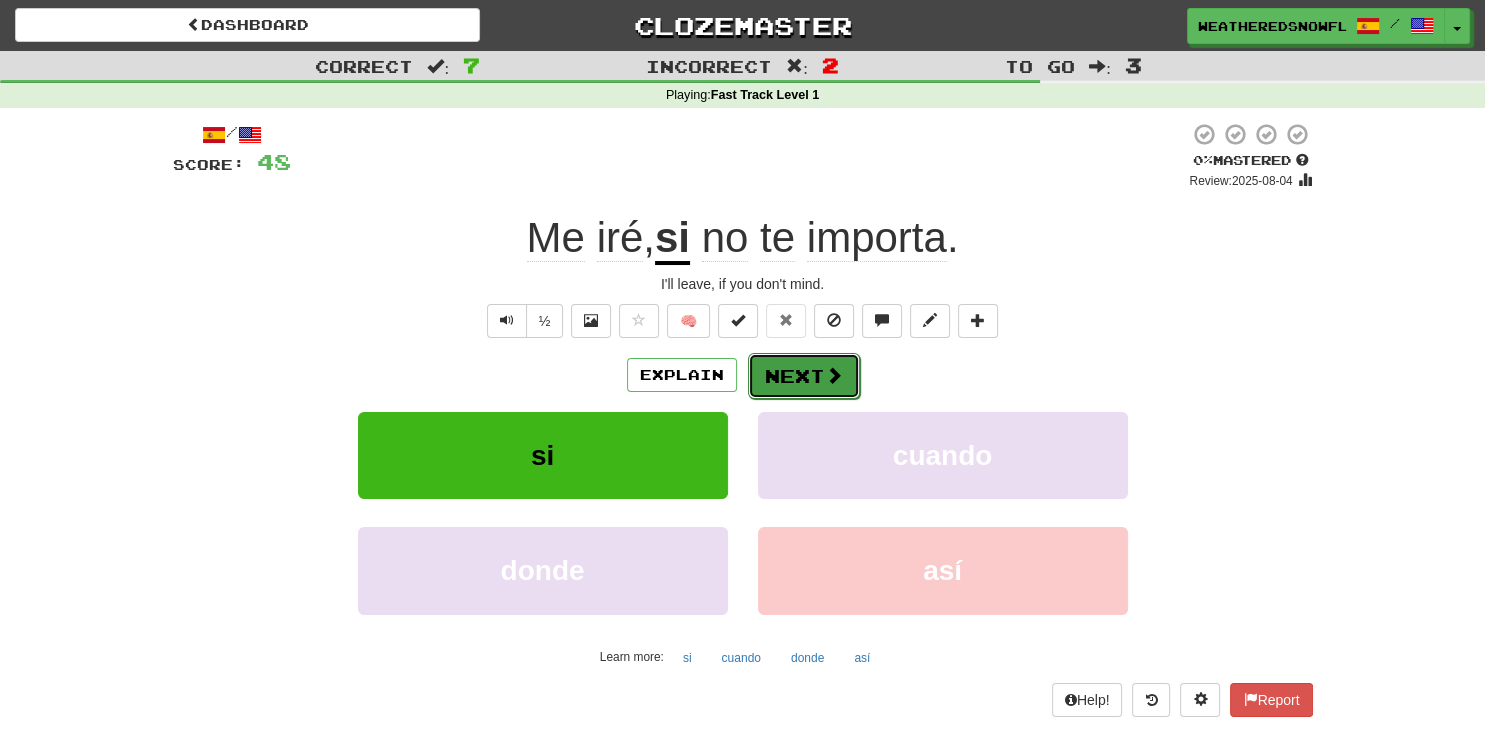 click on "Next" at bounding box center (804, 376) 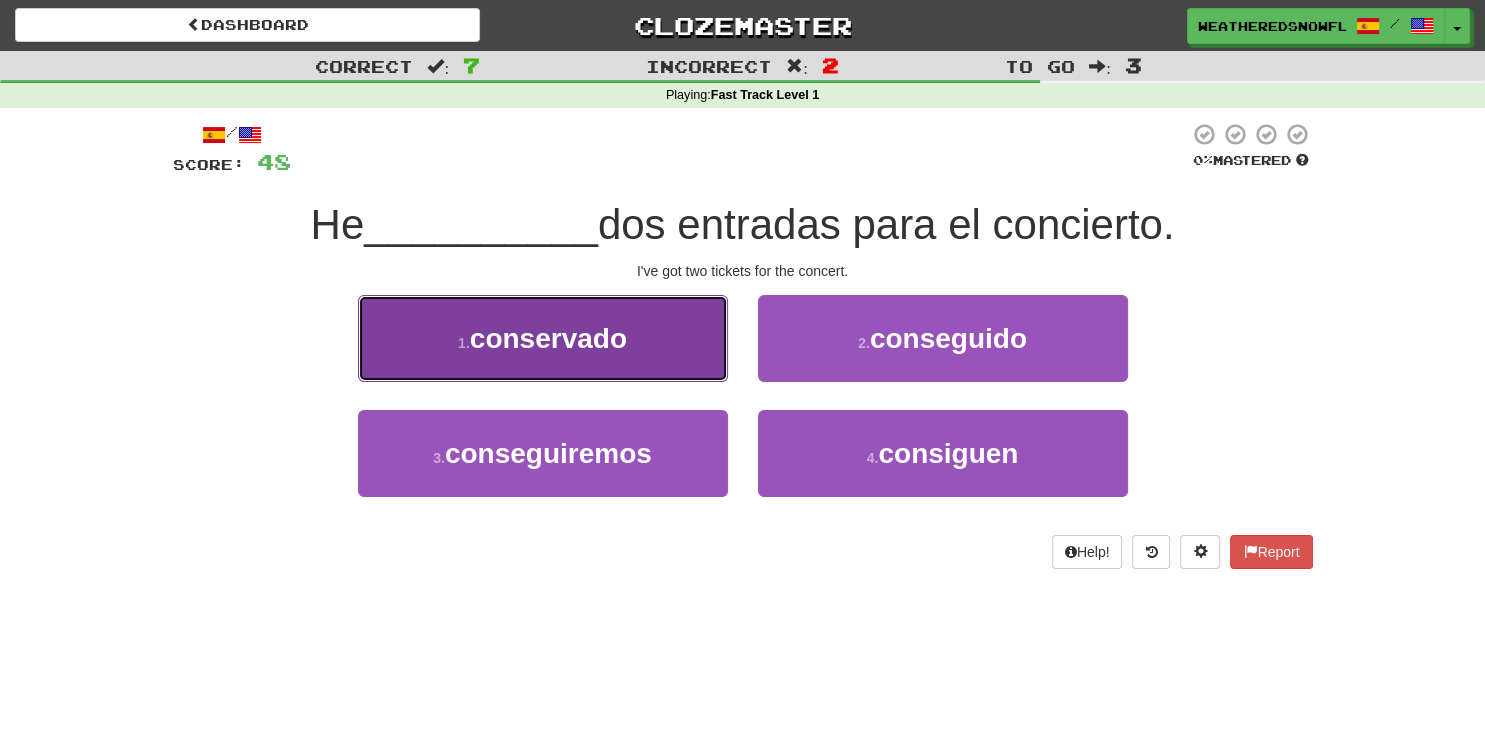 click on "1 .  conservado" at bounding box center [543, 338] 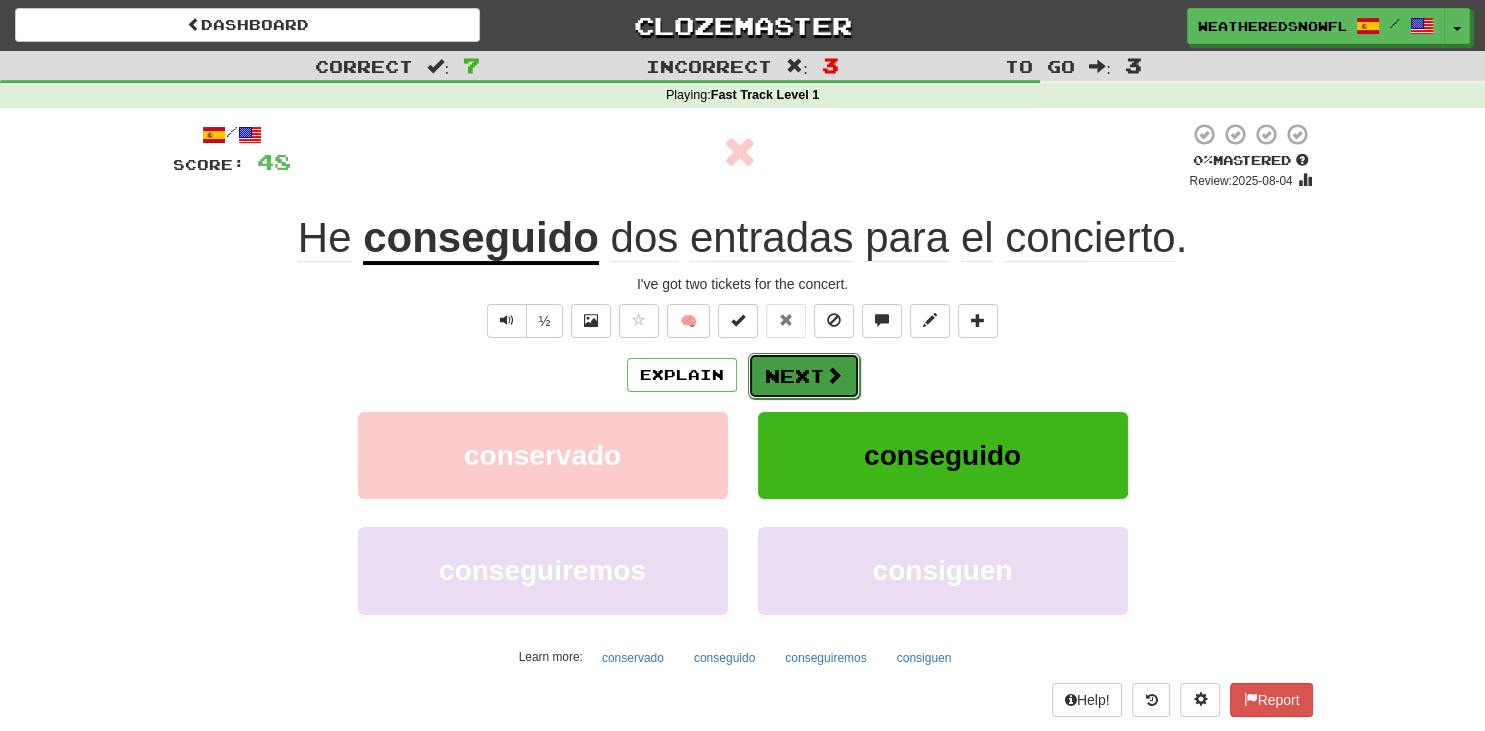 click on "Next" at bounding box center [804, 376] 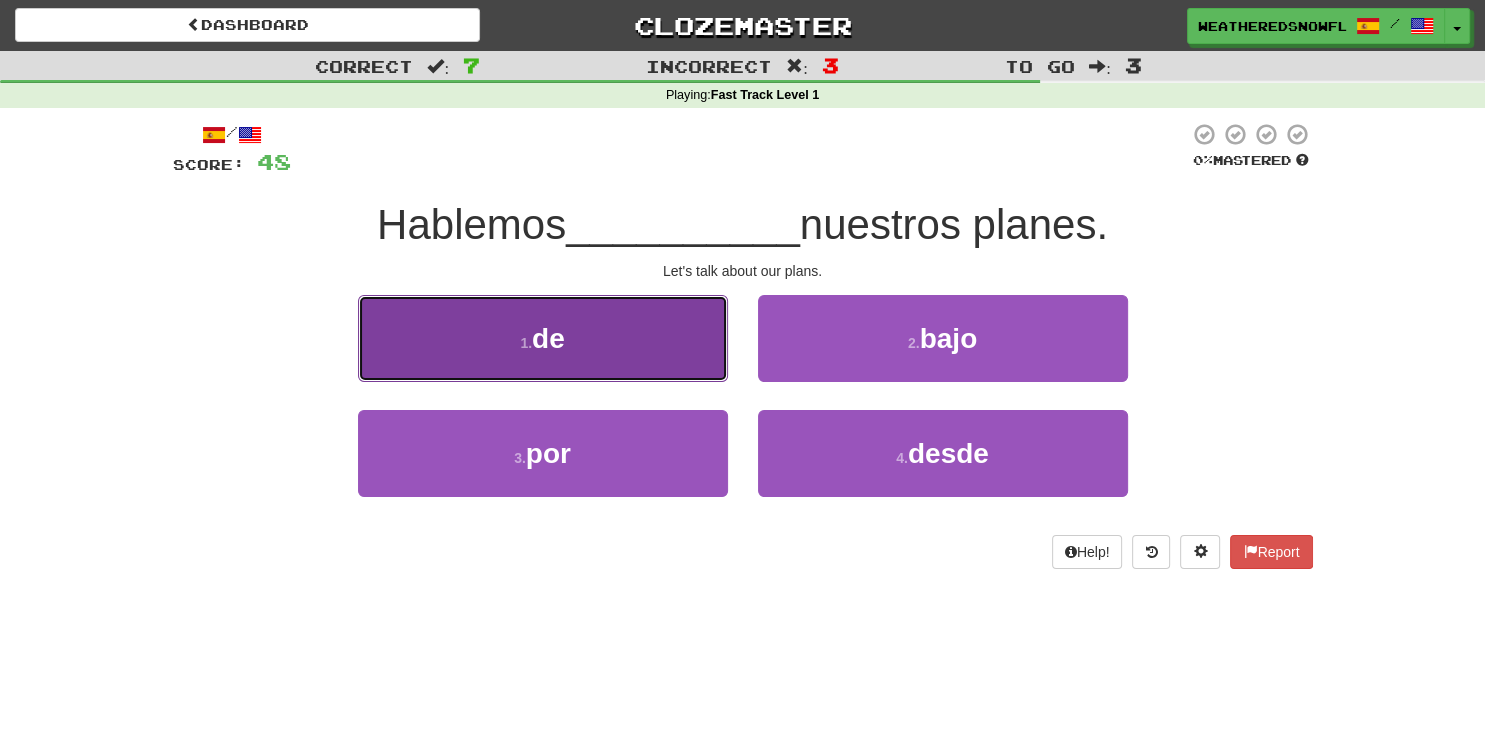 click on "1 .  de" at bounding box center (543, 338) 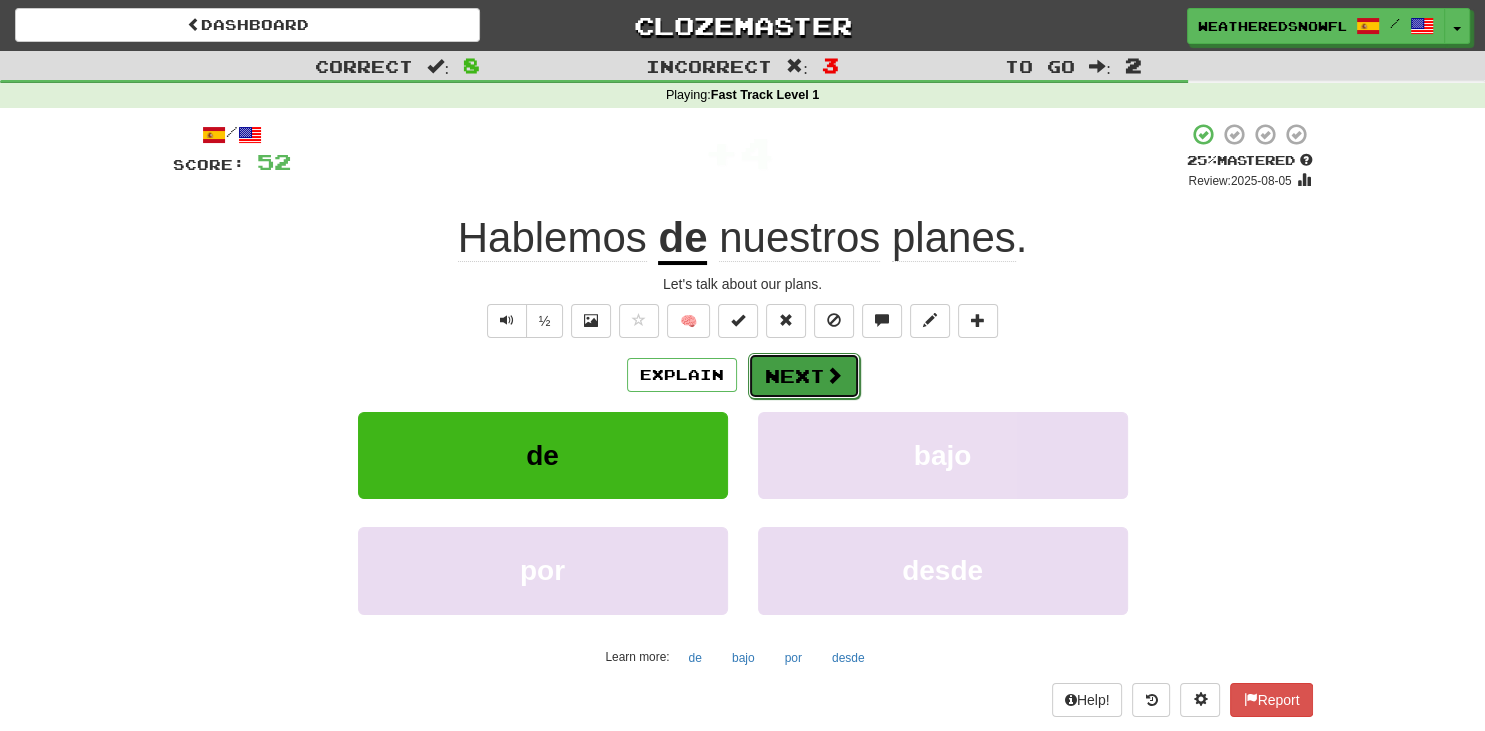 click on "Next" at bounding box center (804, 376) 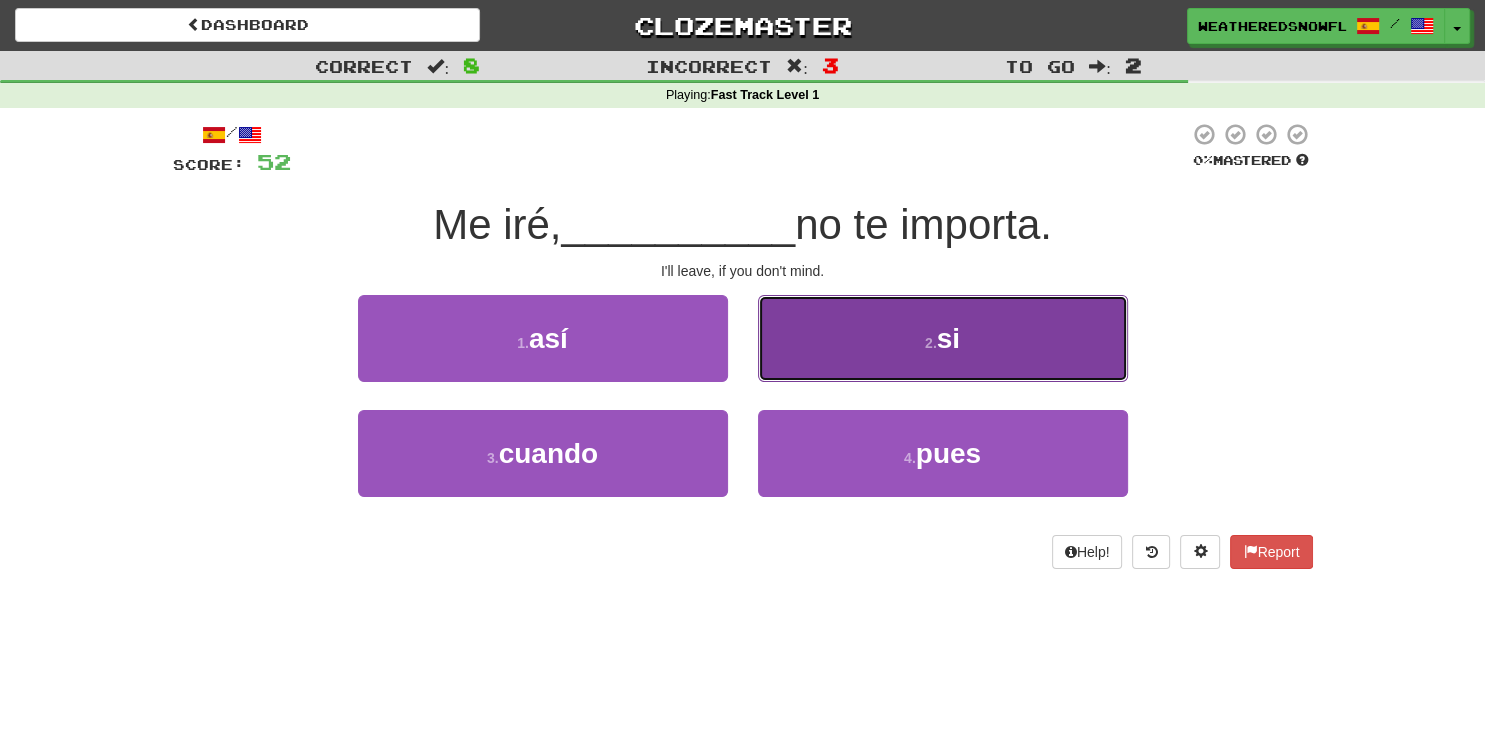 click on "2 .  si" at bounding box center (943, 338) 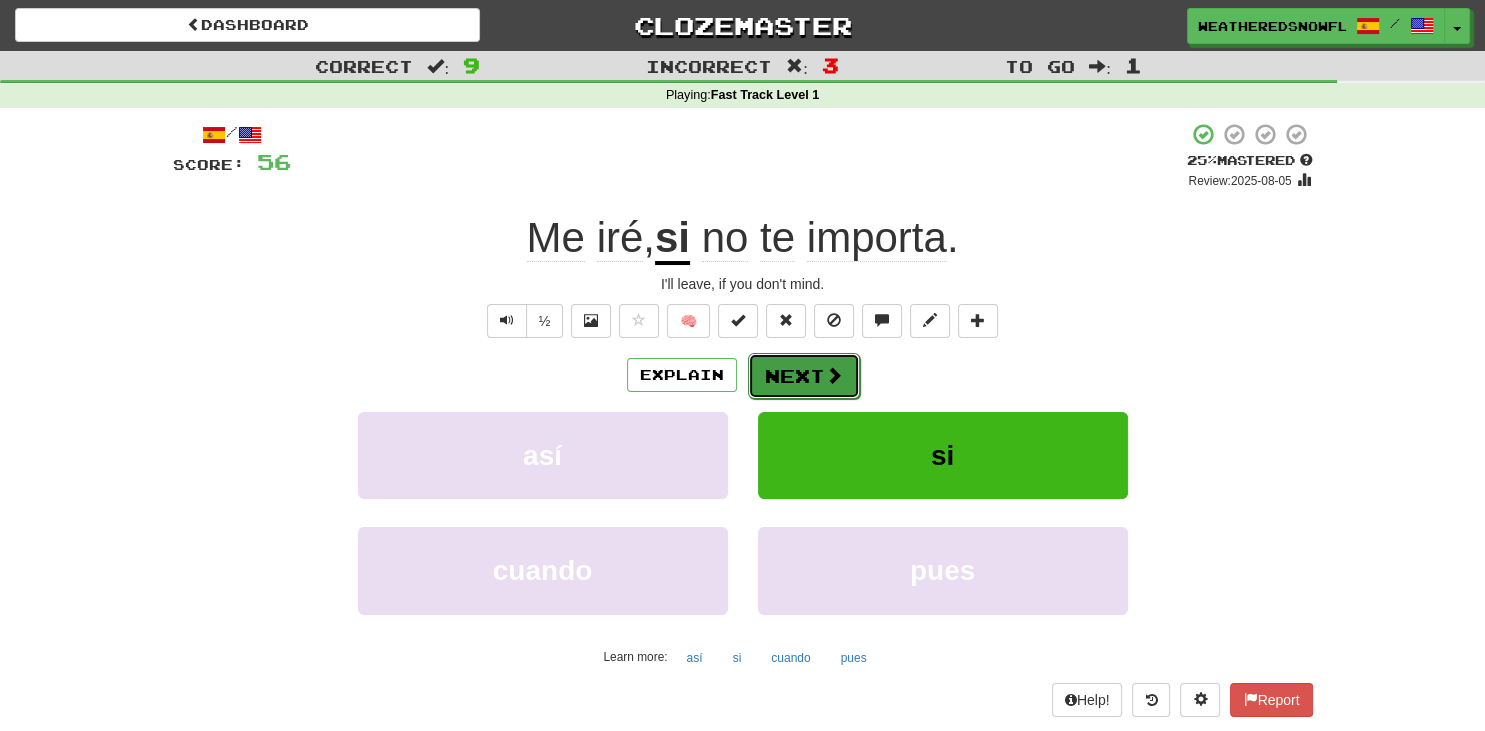 click on "Next" at bounding box center (804, 376) 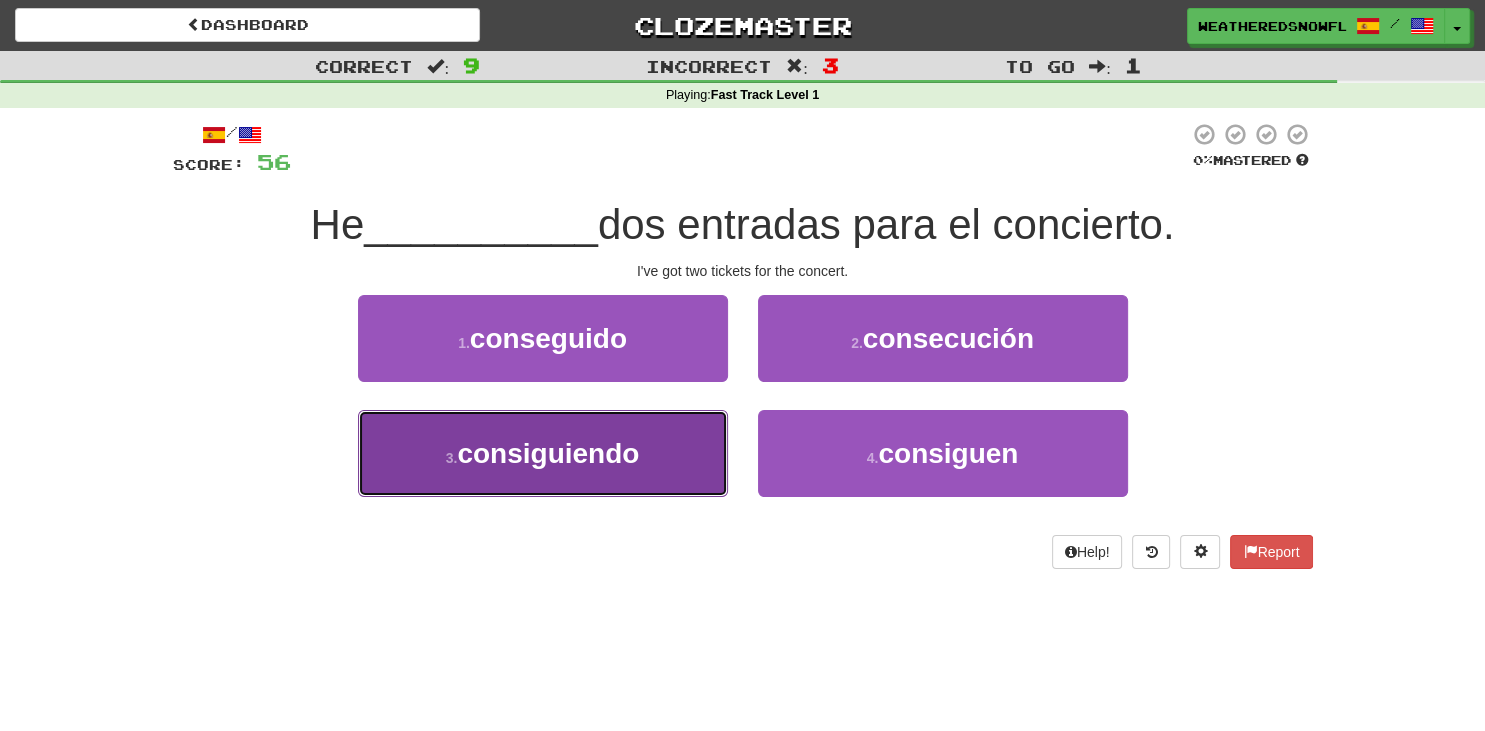 click on "3 .  consiguiendo" at bounding box center [543, 453] 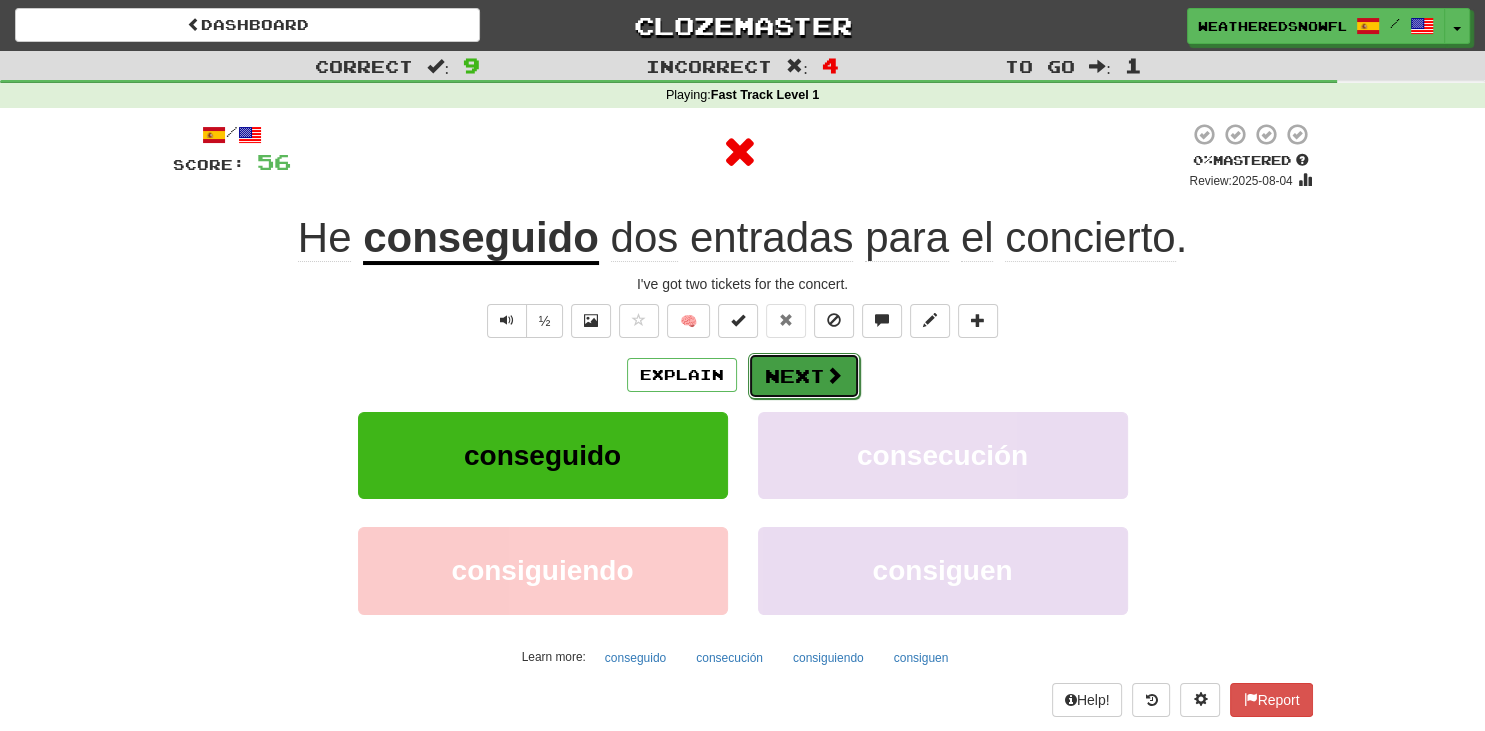 click on "Next" at bounding box center [804, 376] 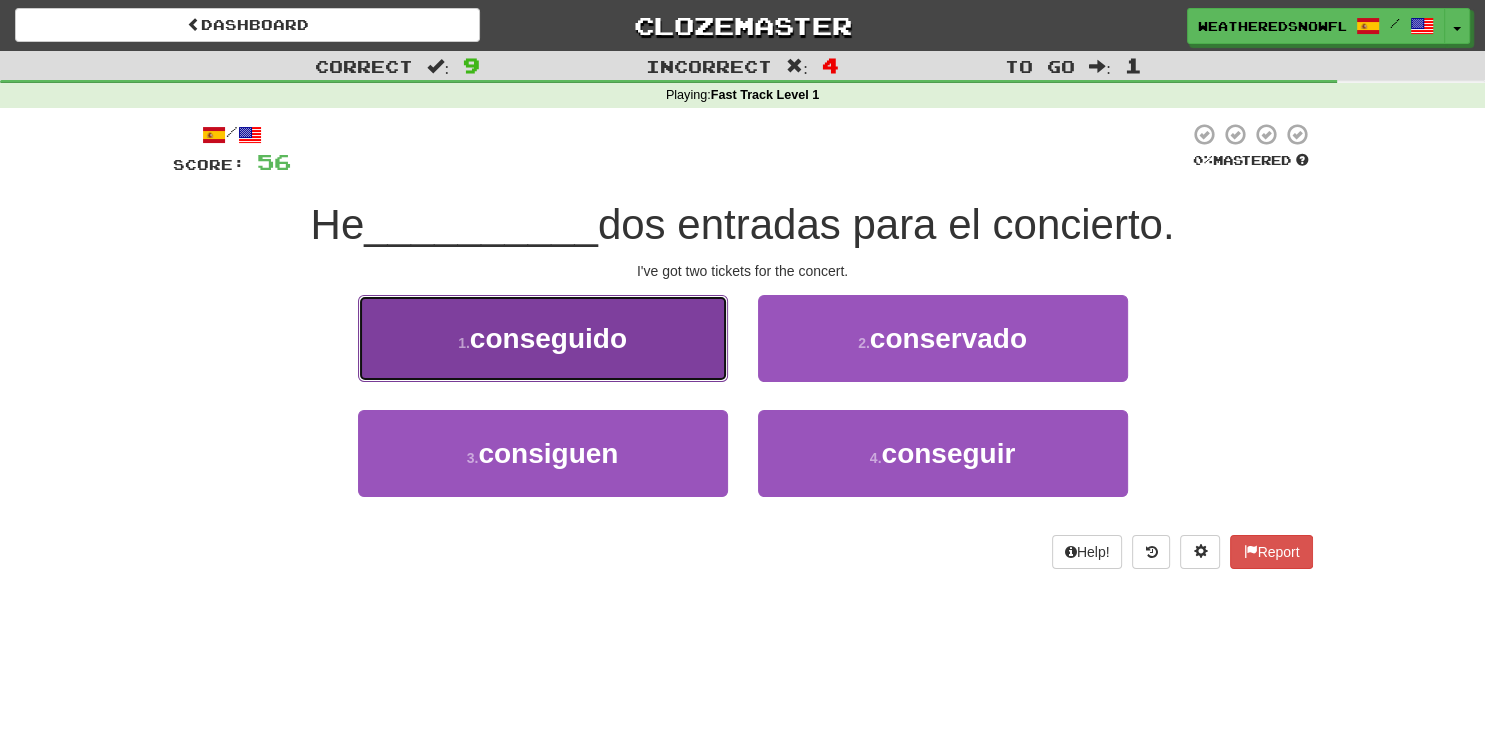 click on "1 .  conseguido" at bounding box center (543, 338) 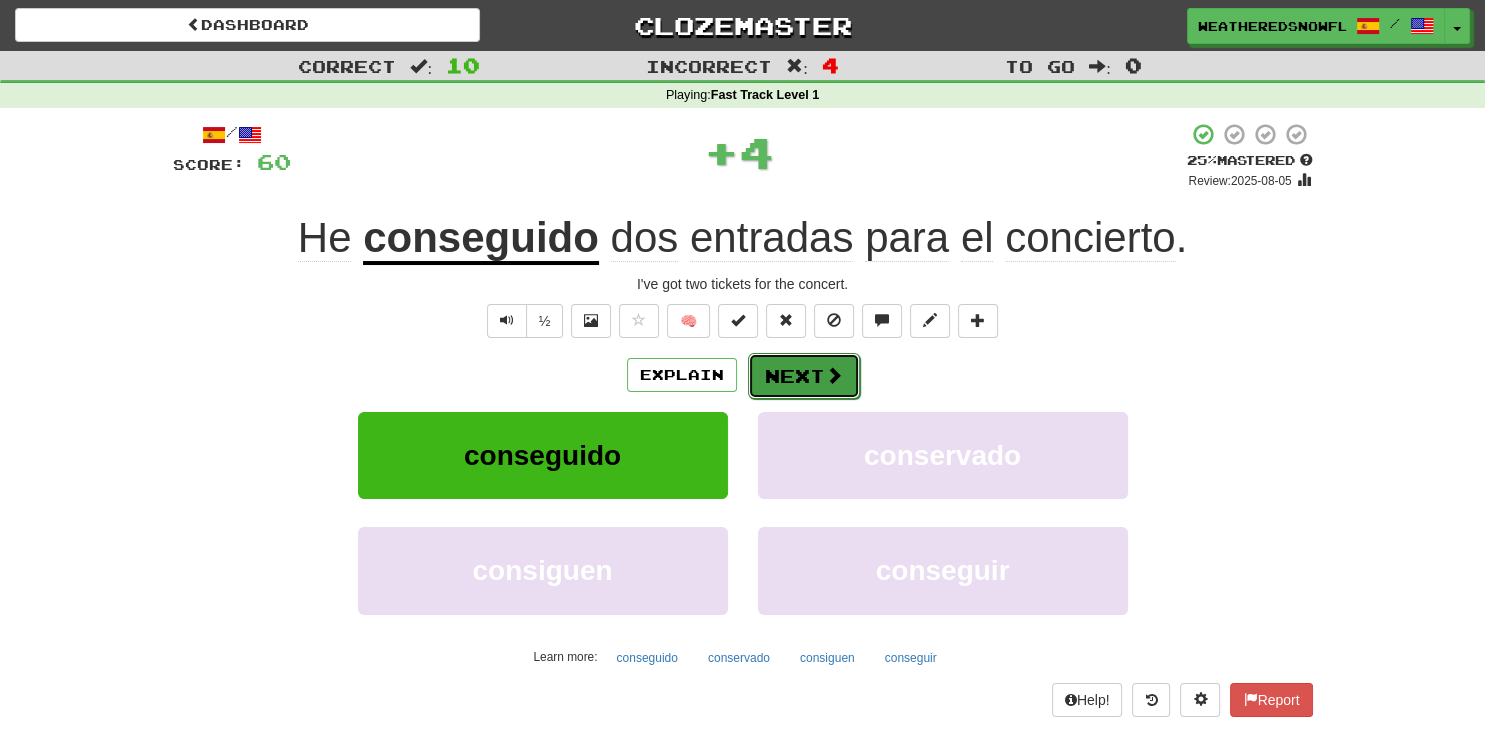 click on "Next" at bounding box center (804, 376) 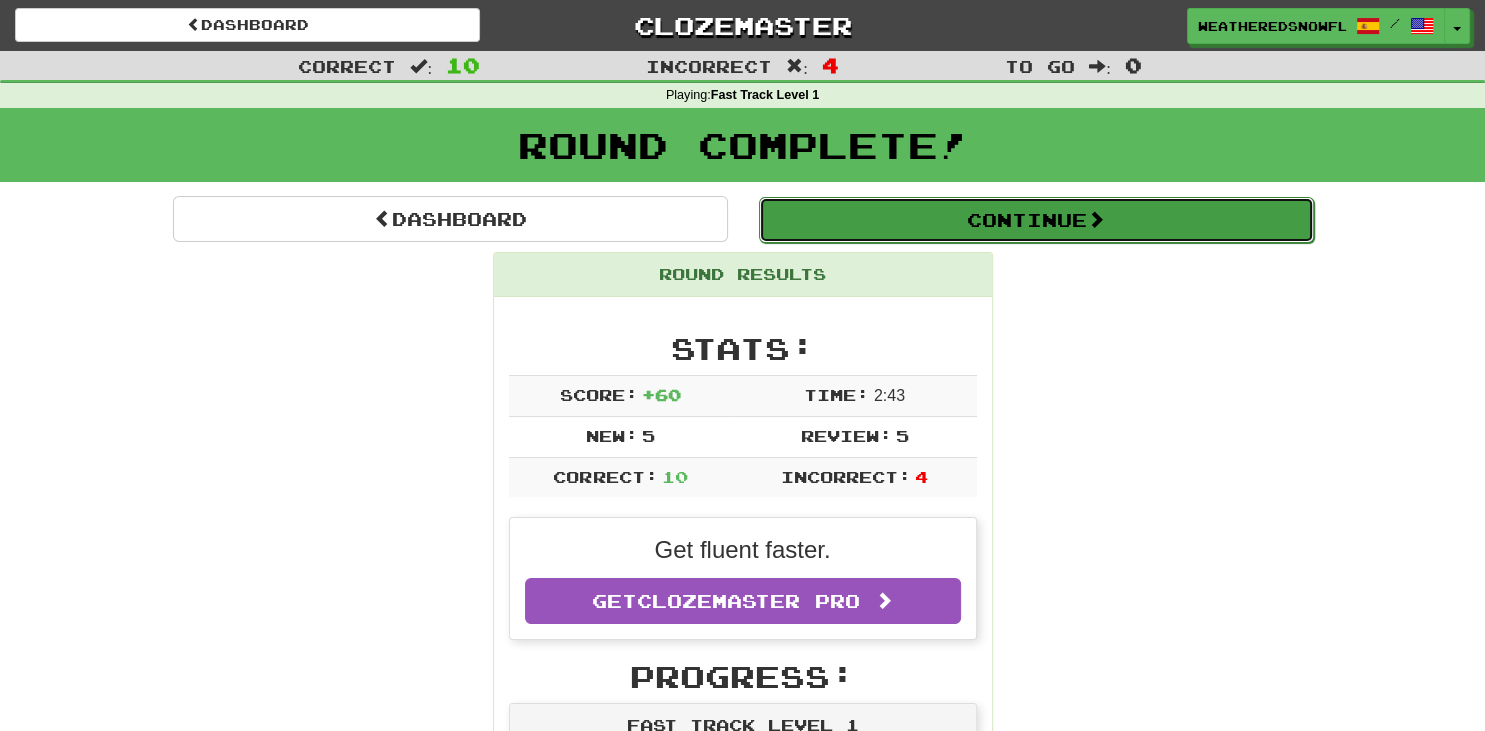 click on "Continue" at bounding box center [1036, 220] 